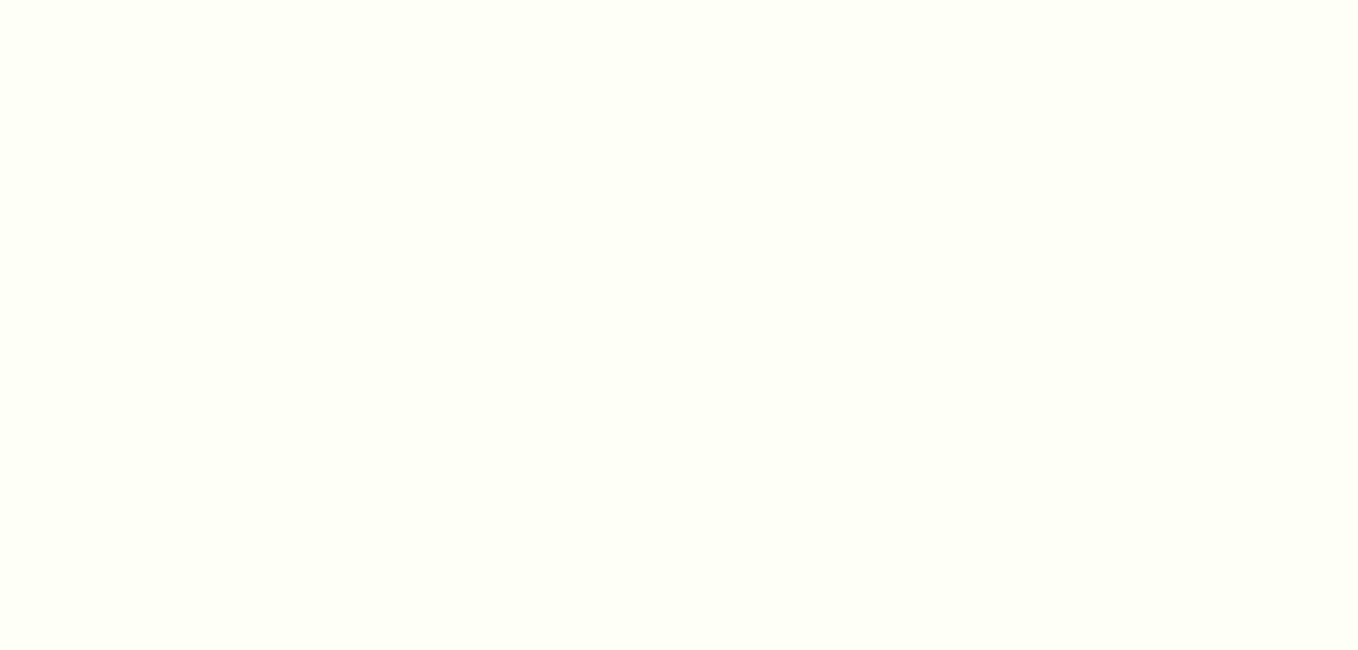 scroll, scrollTop: 0, scrollLeft: 0, axis: both 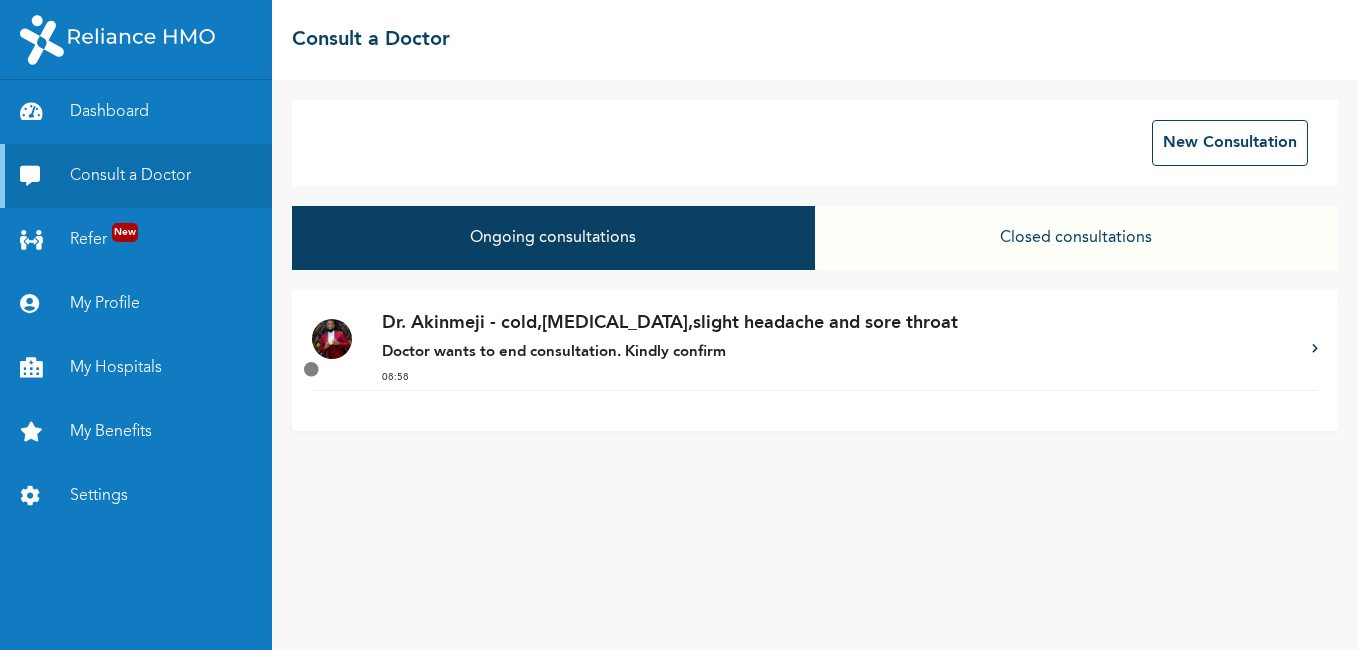 click on "Doctor wants to end consultation. Kindly confirm" at bounding box center (554, 352) 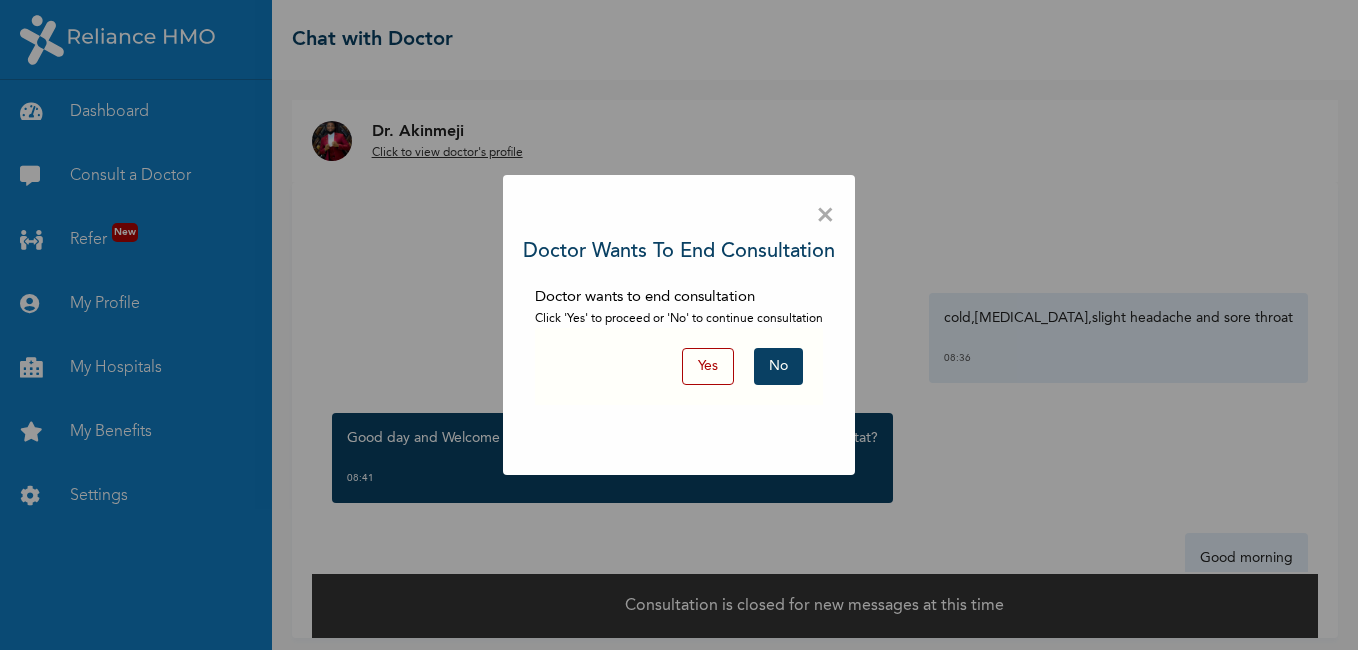 scroll, scrollTop: 8, scrollLeft: 0, axis: vertical 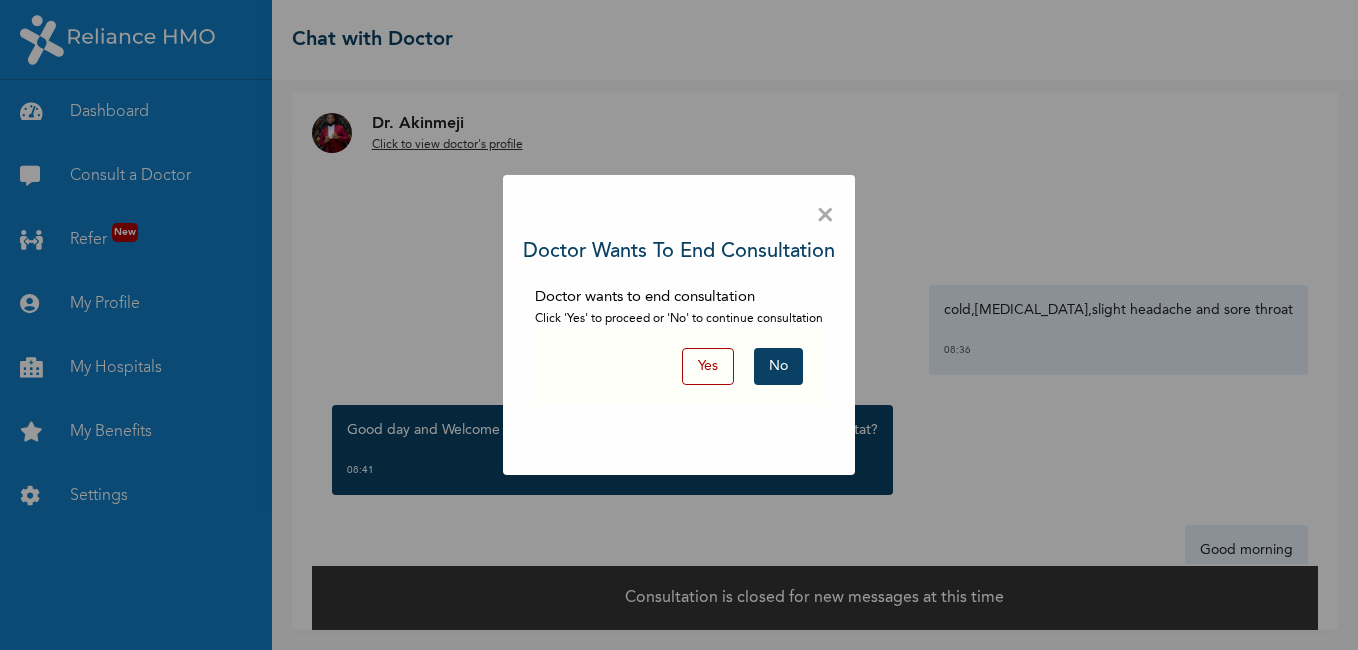 click on "Yes" at bounding box center [708, 366] 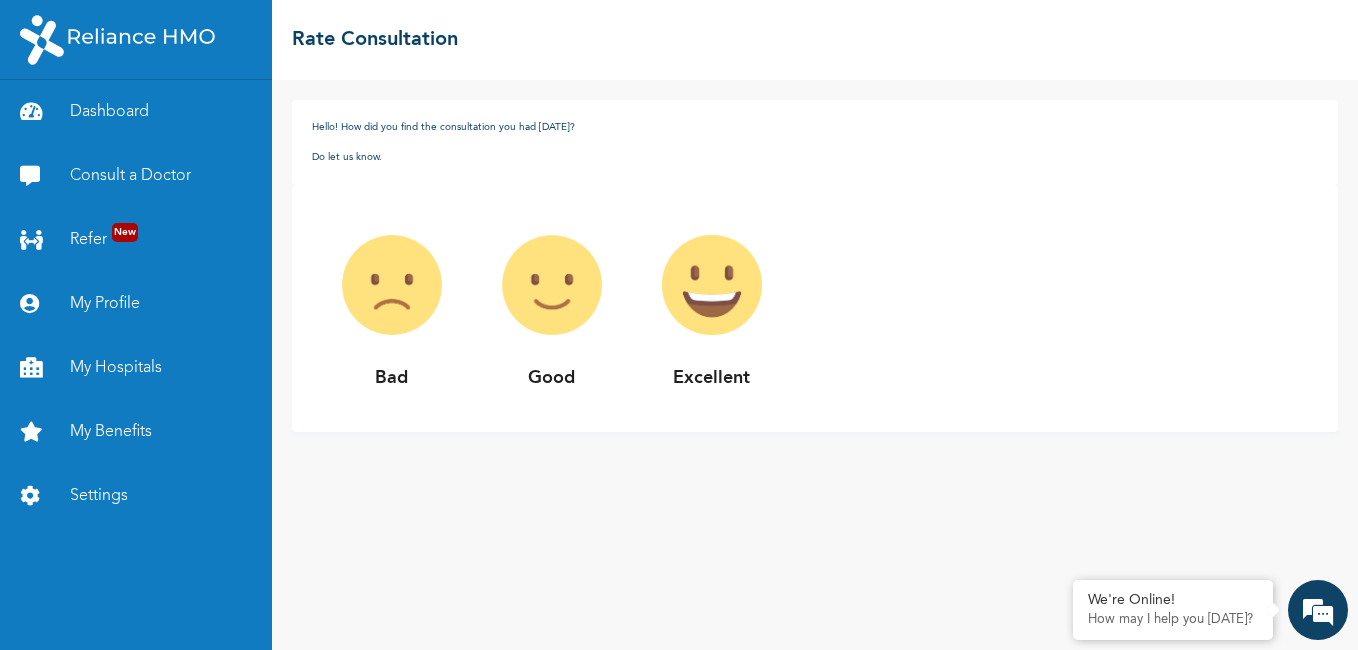 click at bounding box center [712, 285] 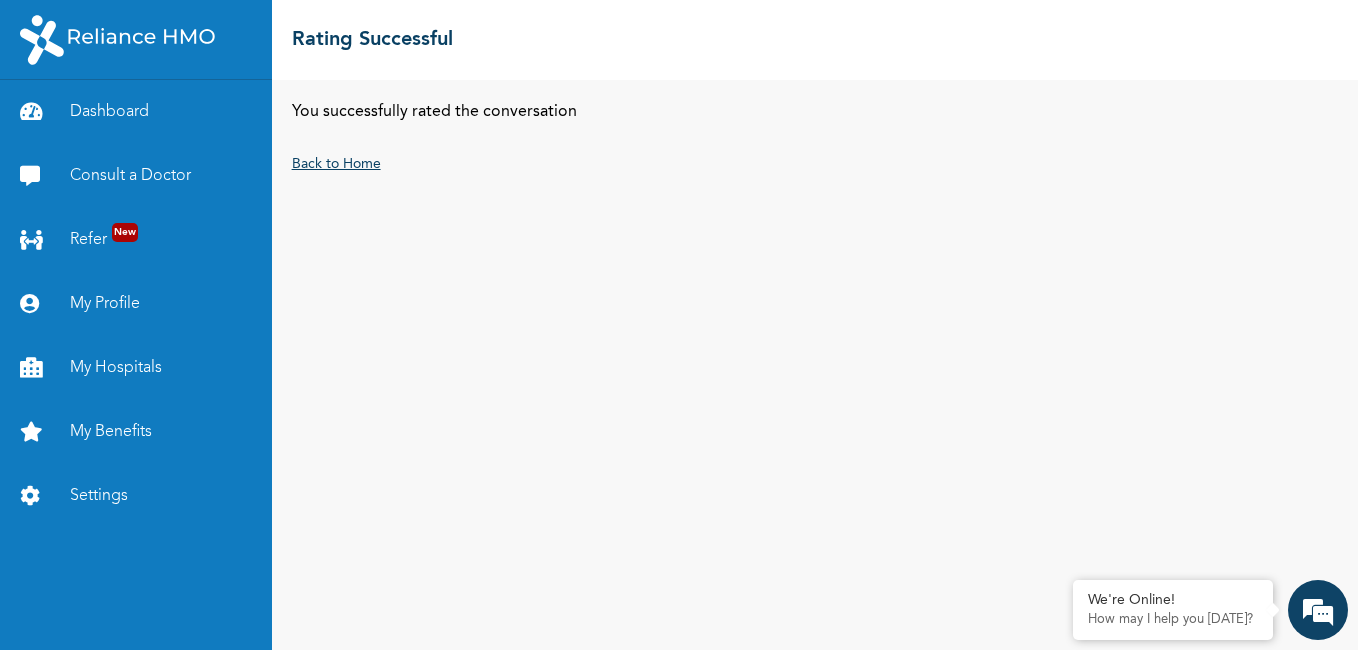 click on "Back to Home" at bounding box center [336, 164] 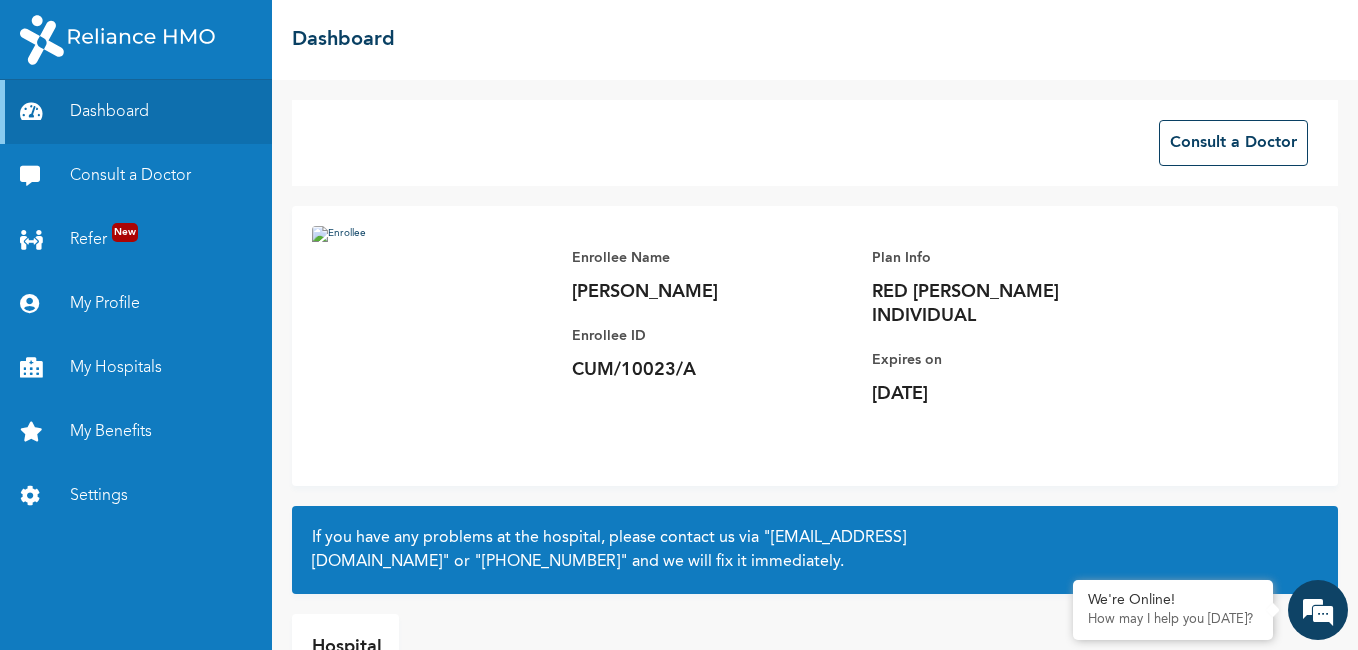 scroll, scrollTop: 0, scrollLeft: 0, axis: both 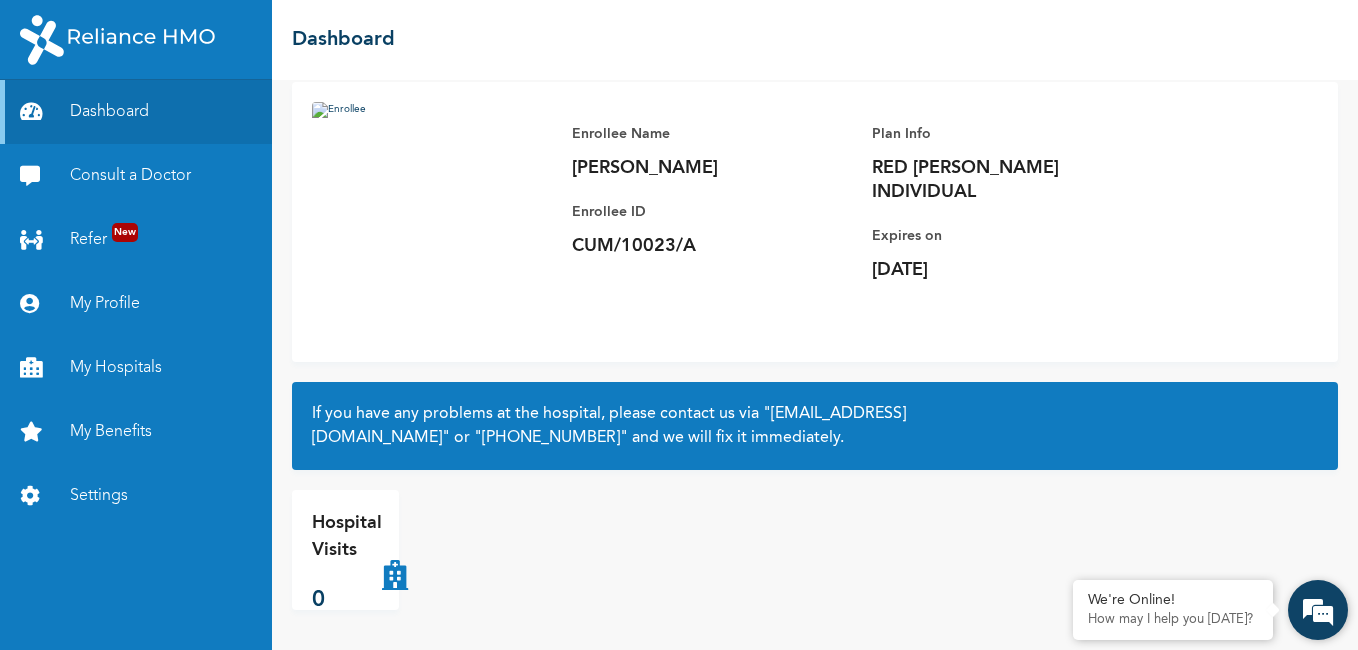 click at bounding box center [1318, 610] 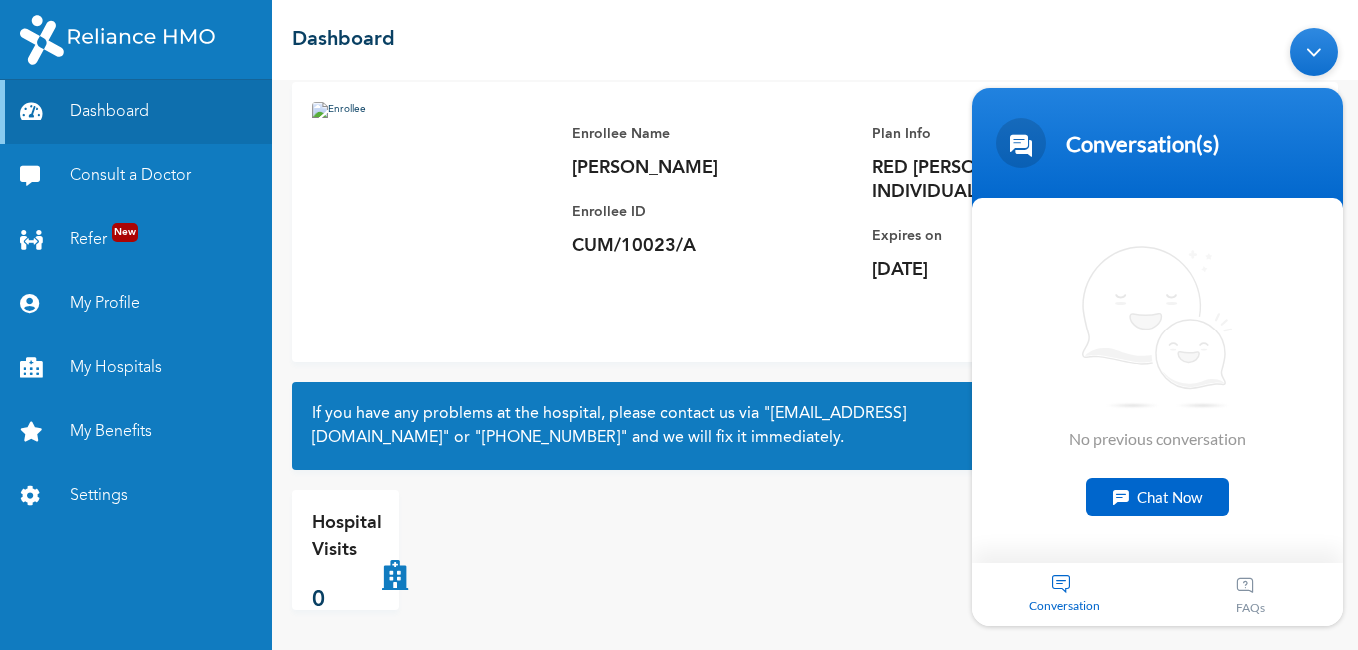 click on "Chat Now" at bounding box center (1157, 496) 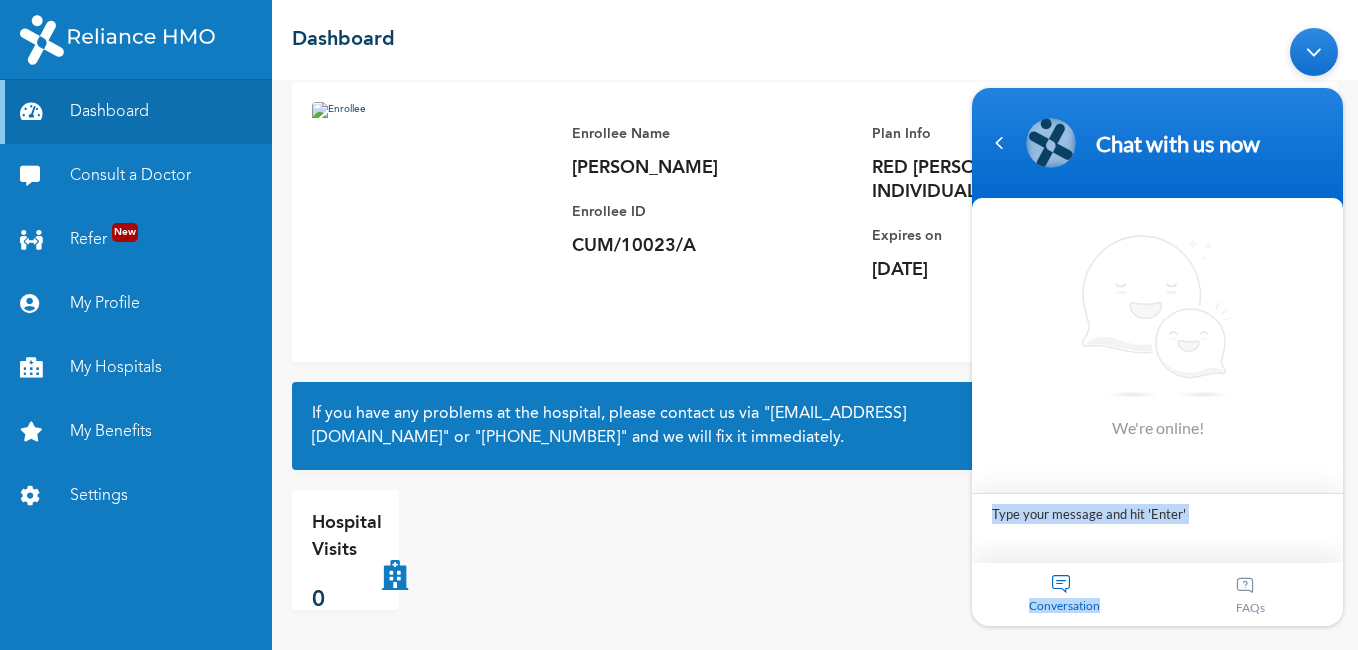 drag, startPoint x: 1121, startPoint y: 490, endPoint x: 1073, endPoint y: 512, distance: 52.801514 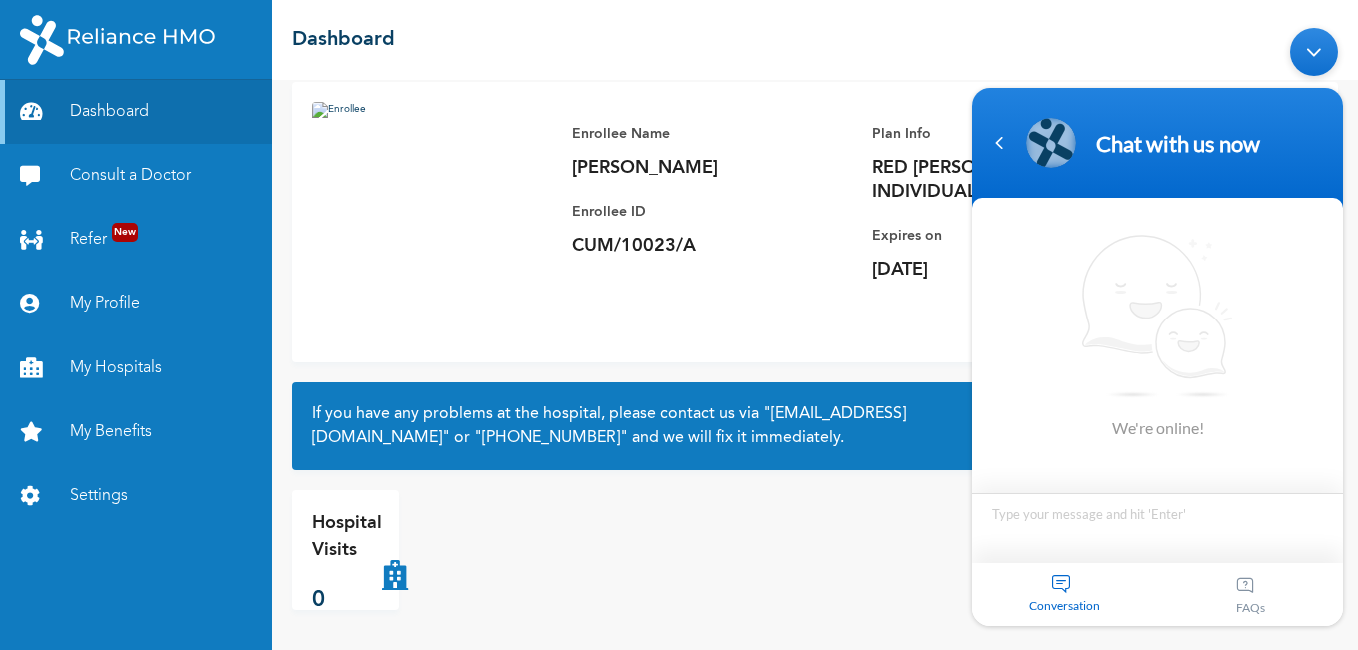 type on "I" 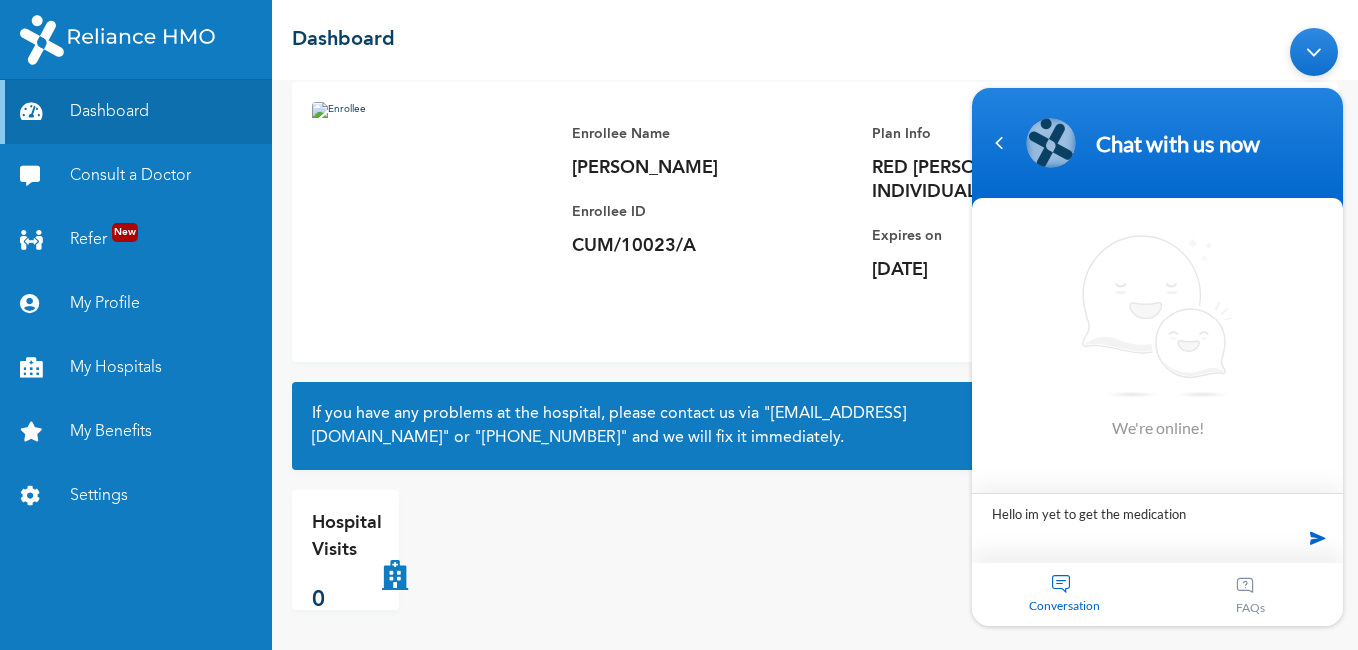 type on "Hello im yet to get the medication" 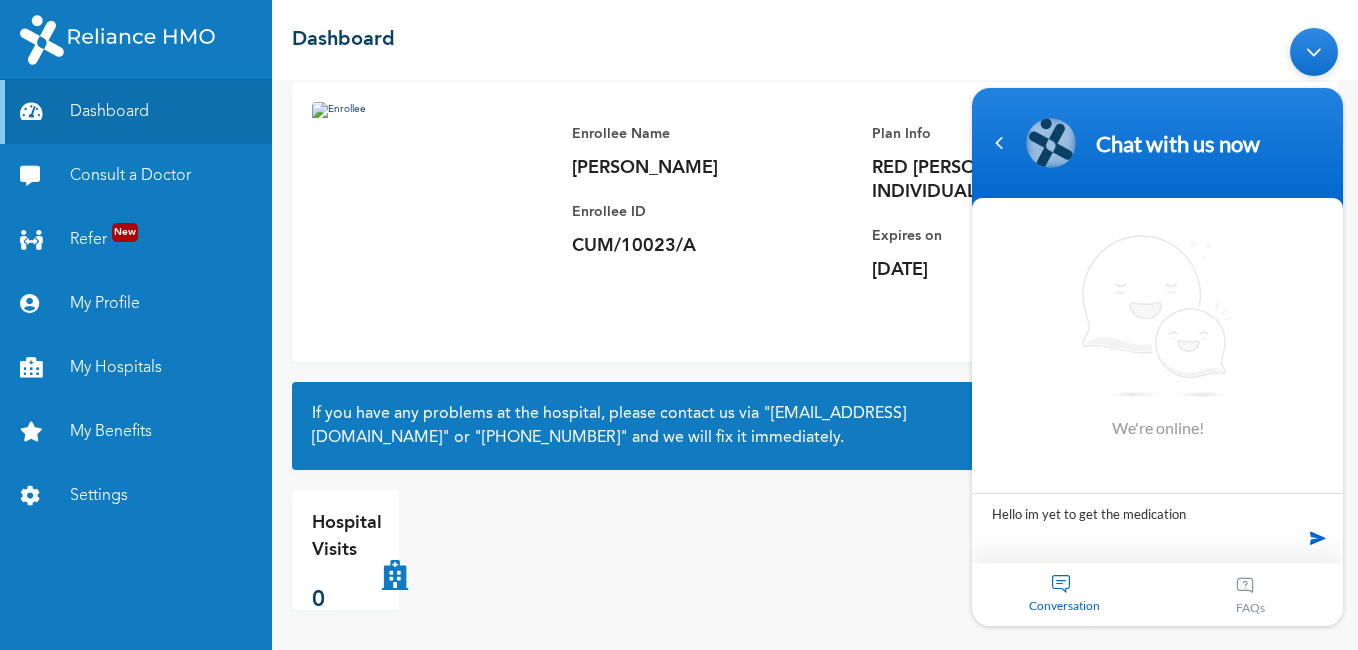click at bounding box center (1318, 537) 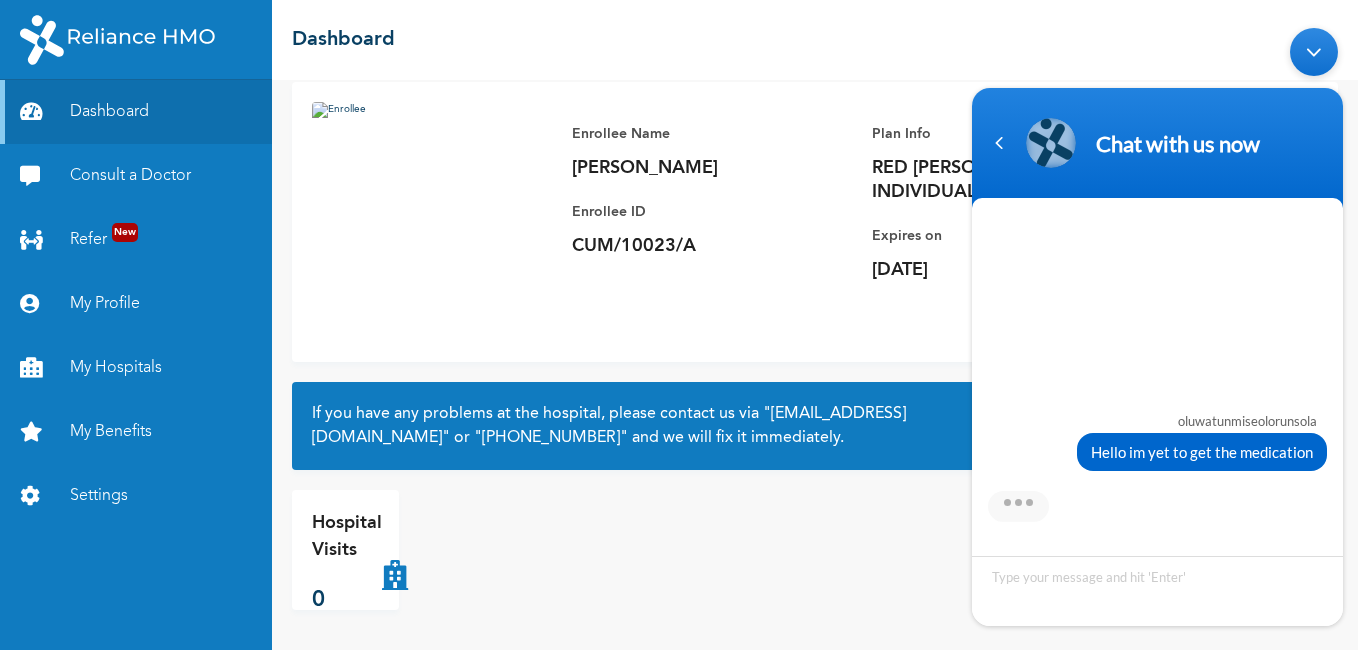 scroll, scrollTop: 517, scrollLeft: 0, axis: vertical 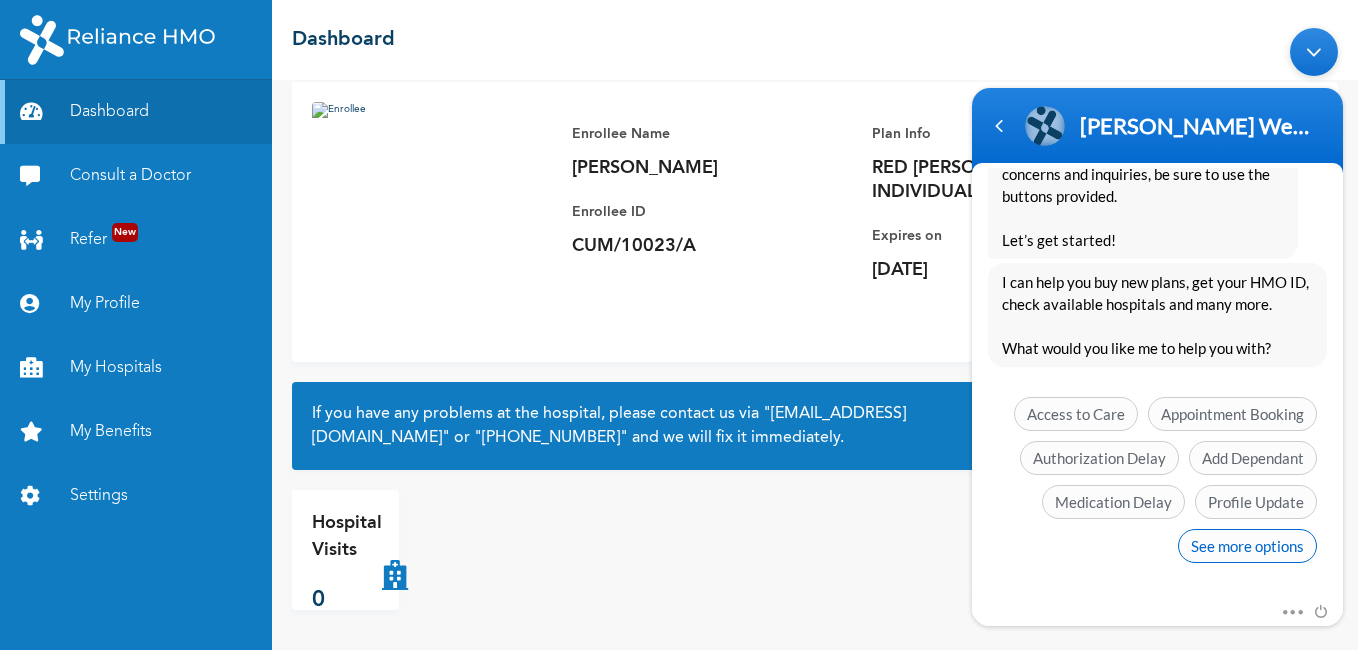 click on "See more options" at bounding box center [1247, 545] 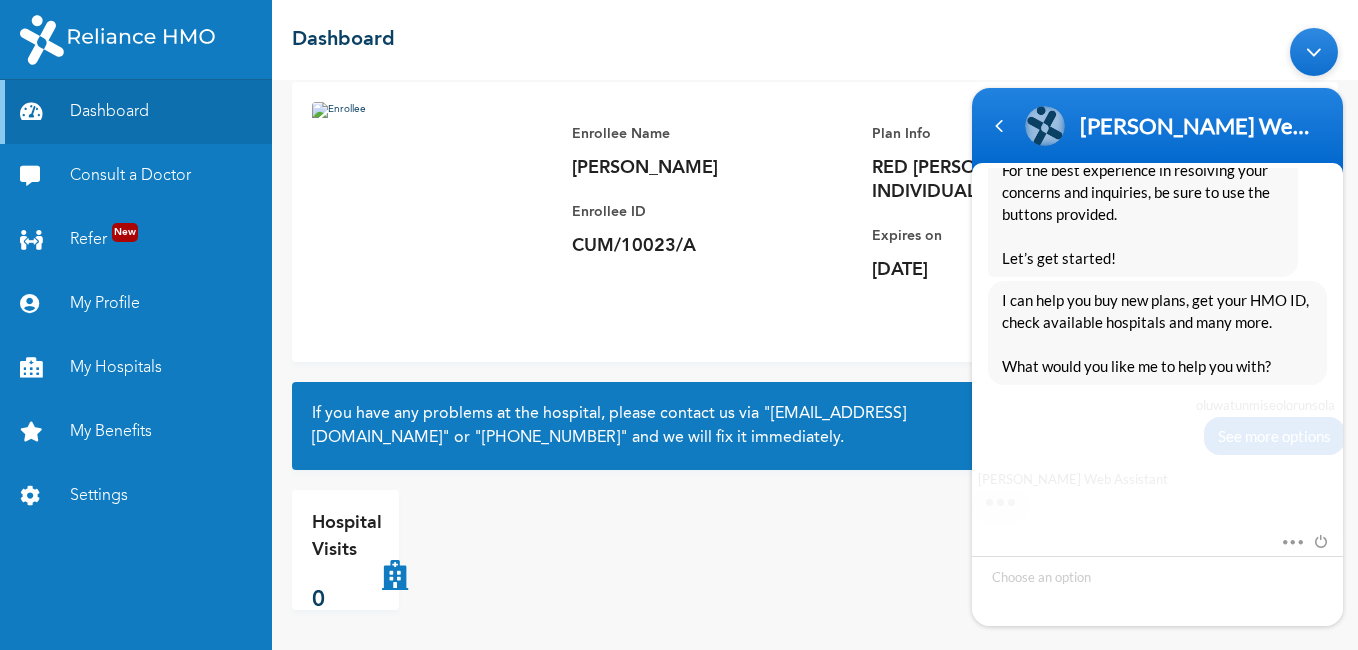 scroll, scrollTop: 444, scrollLeft: 0, axis: vertical 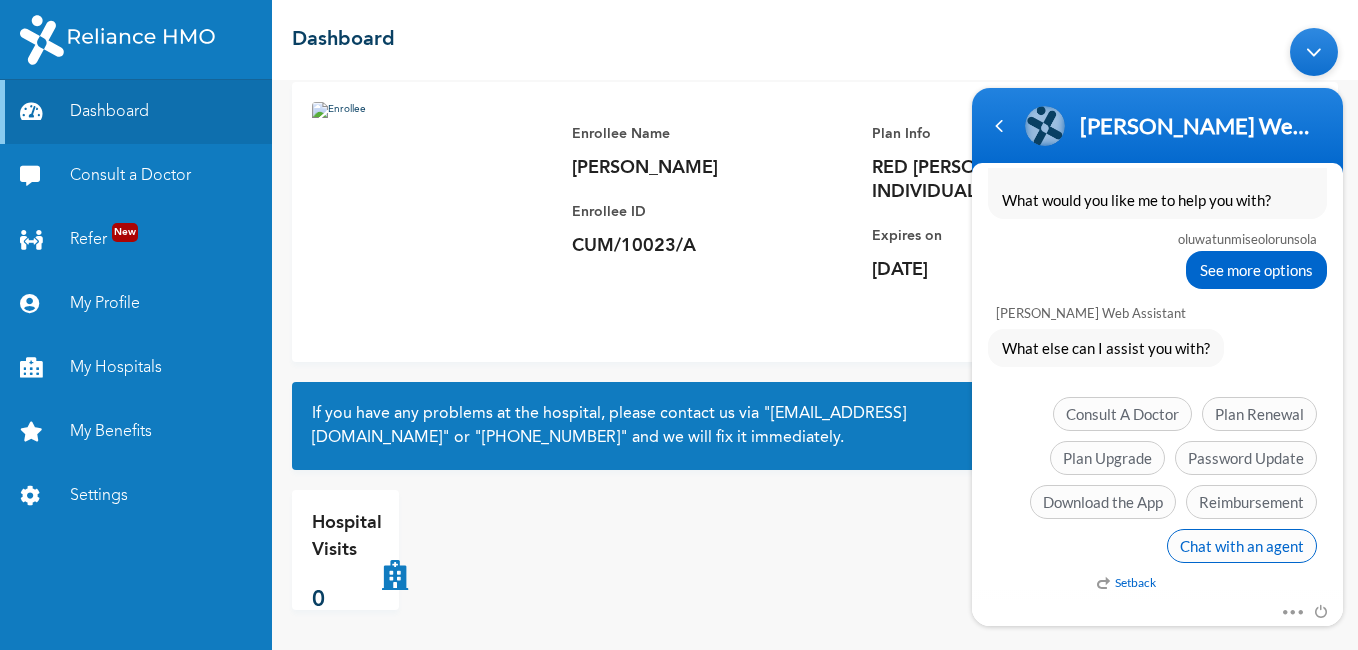 click on "Chat with an agent" at bounding box center [1242, 545] 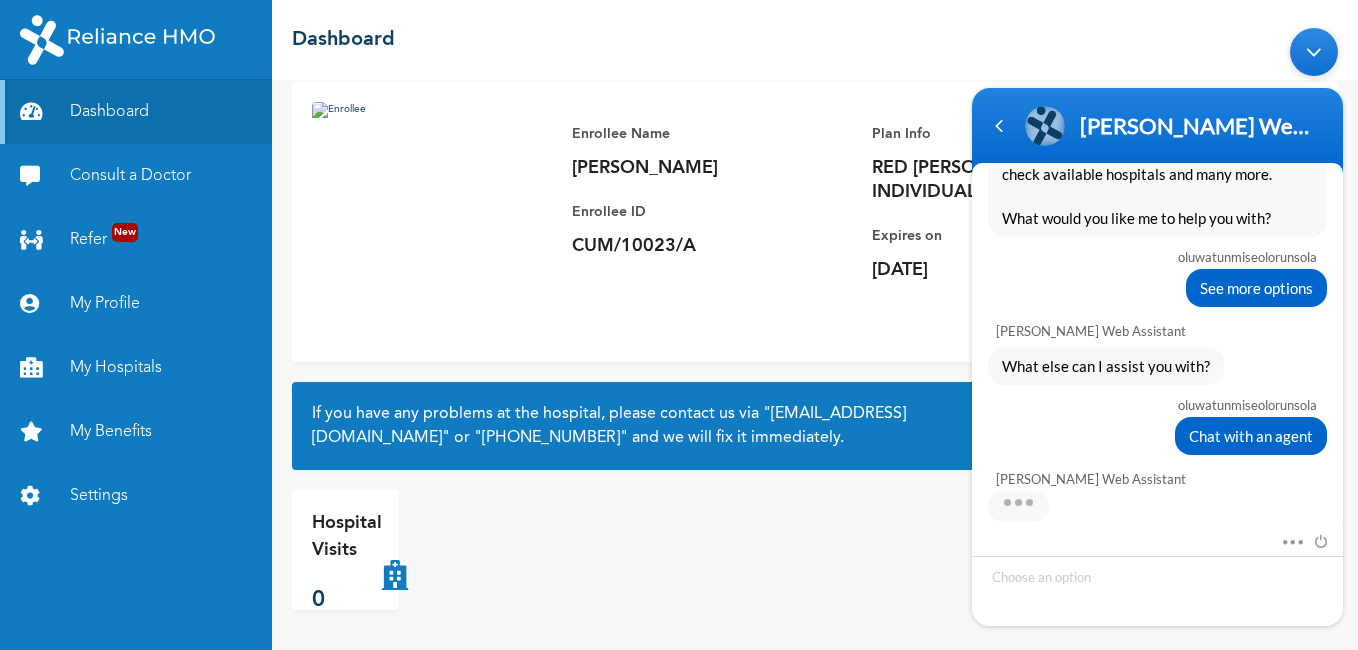 scroll, scrollTop: 610, scrollLeft: 0, axis: vertical 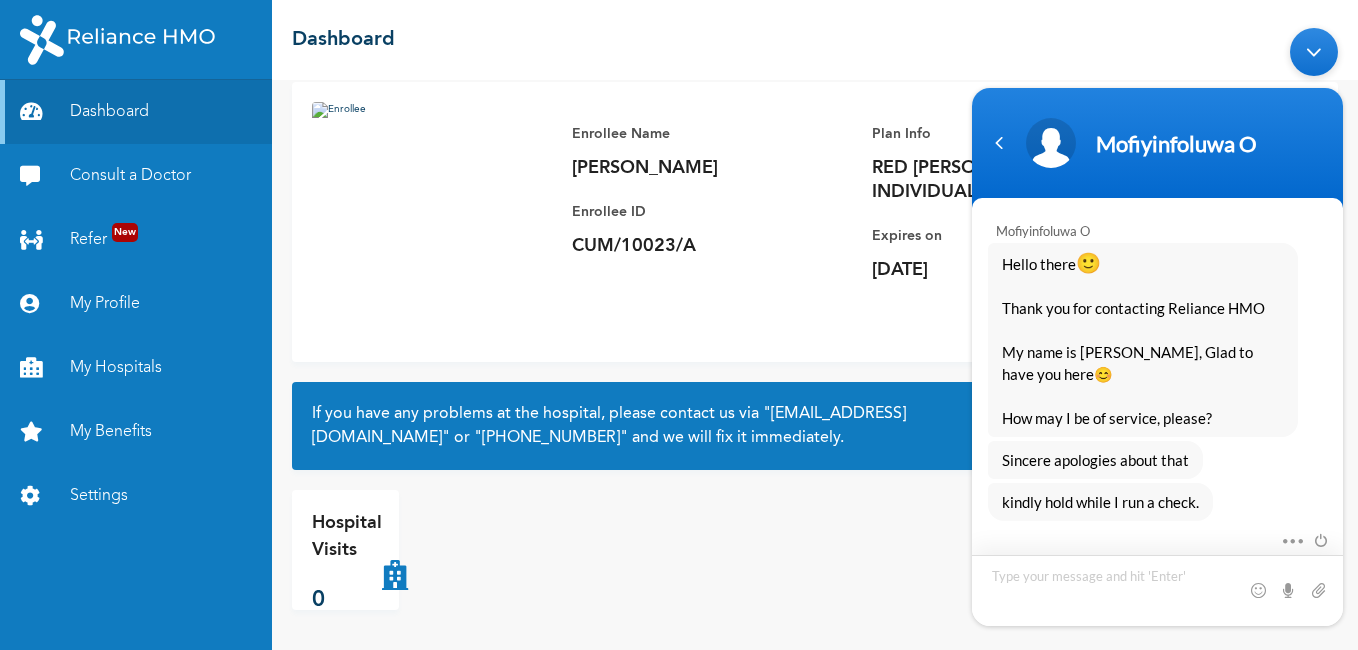 type on "i" 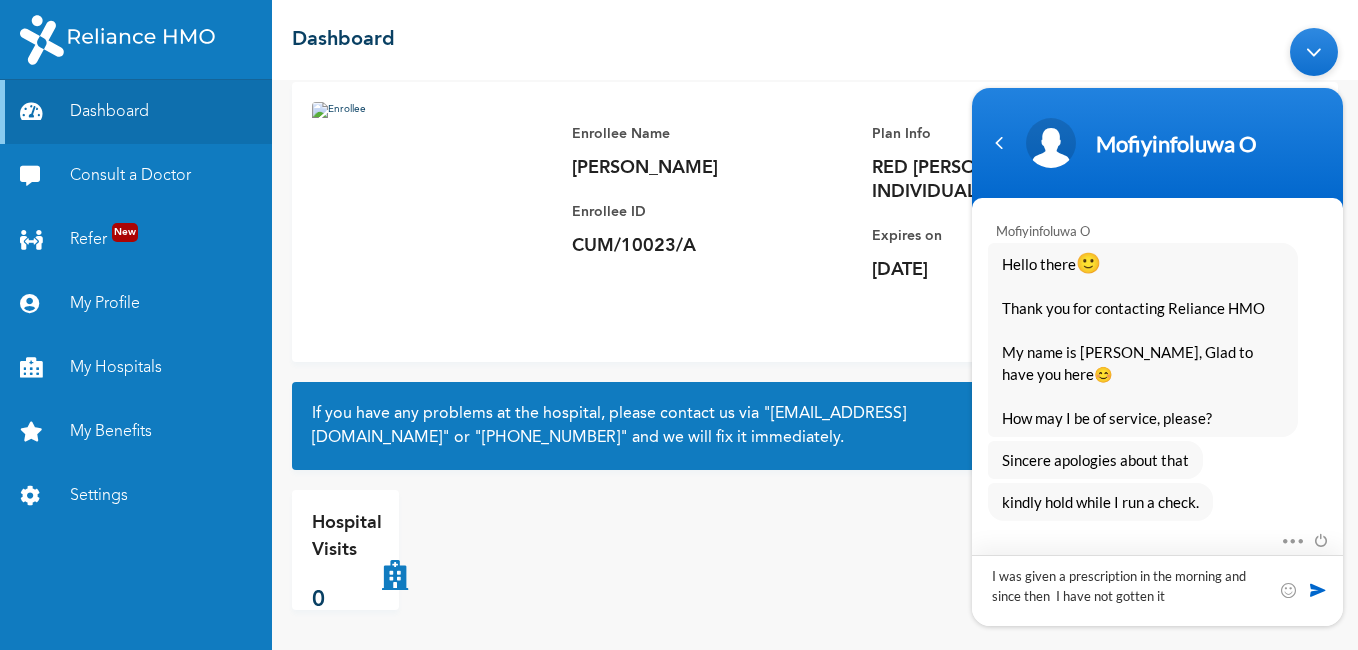 type on "I was given a prescription in the morning and since then  I have not gotten it" 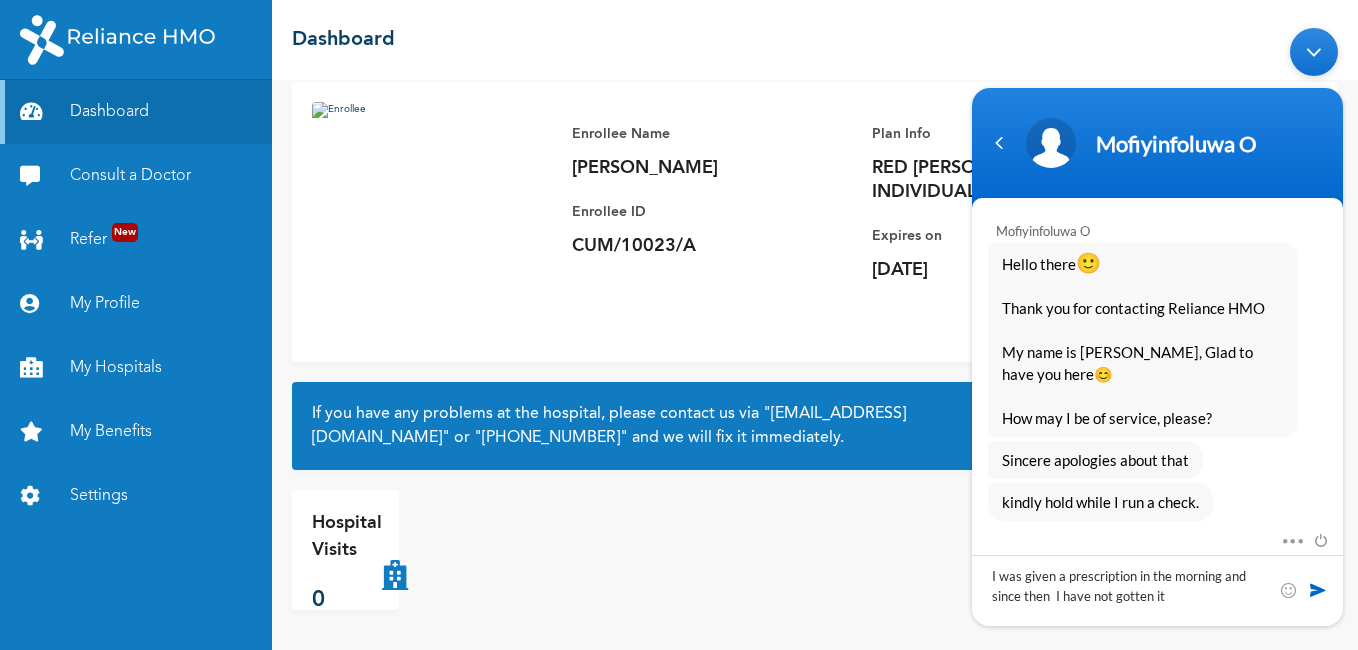 click at bounding box center (1318, 589) 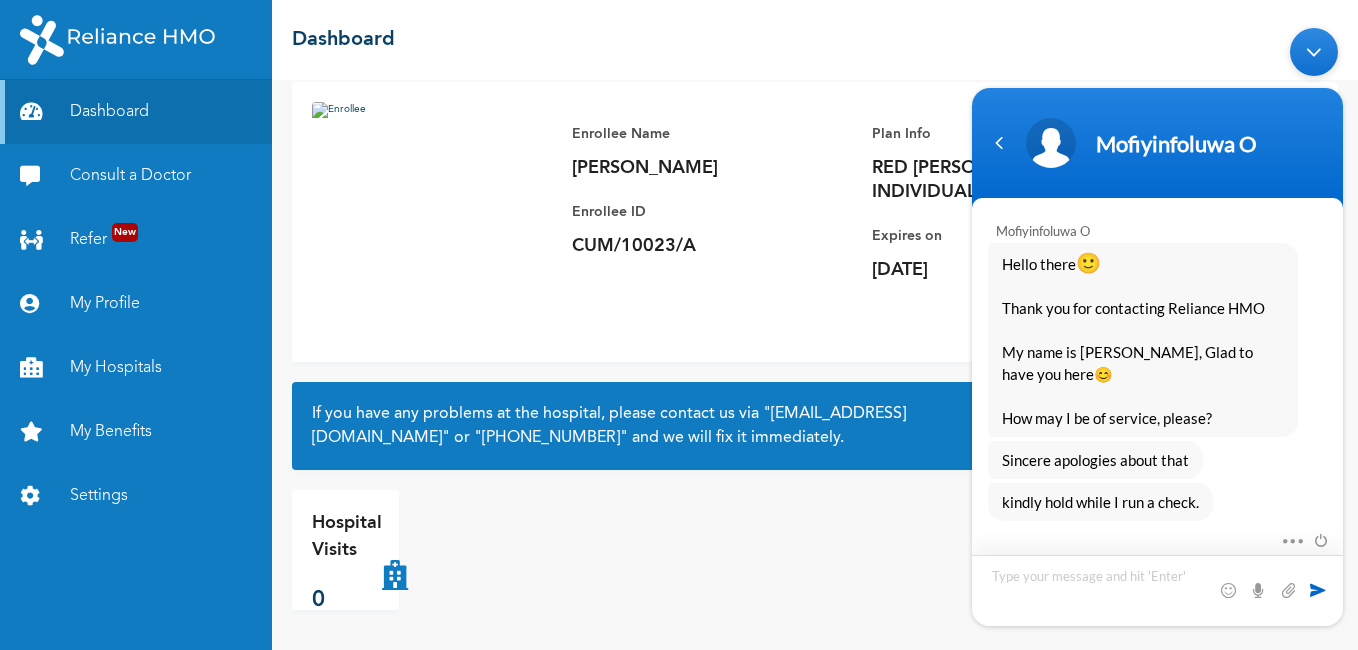 scroll, scrollTop: 1125, scrollLeft: 0, axis: vertical 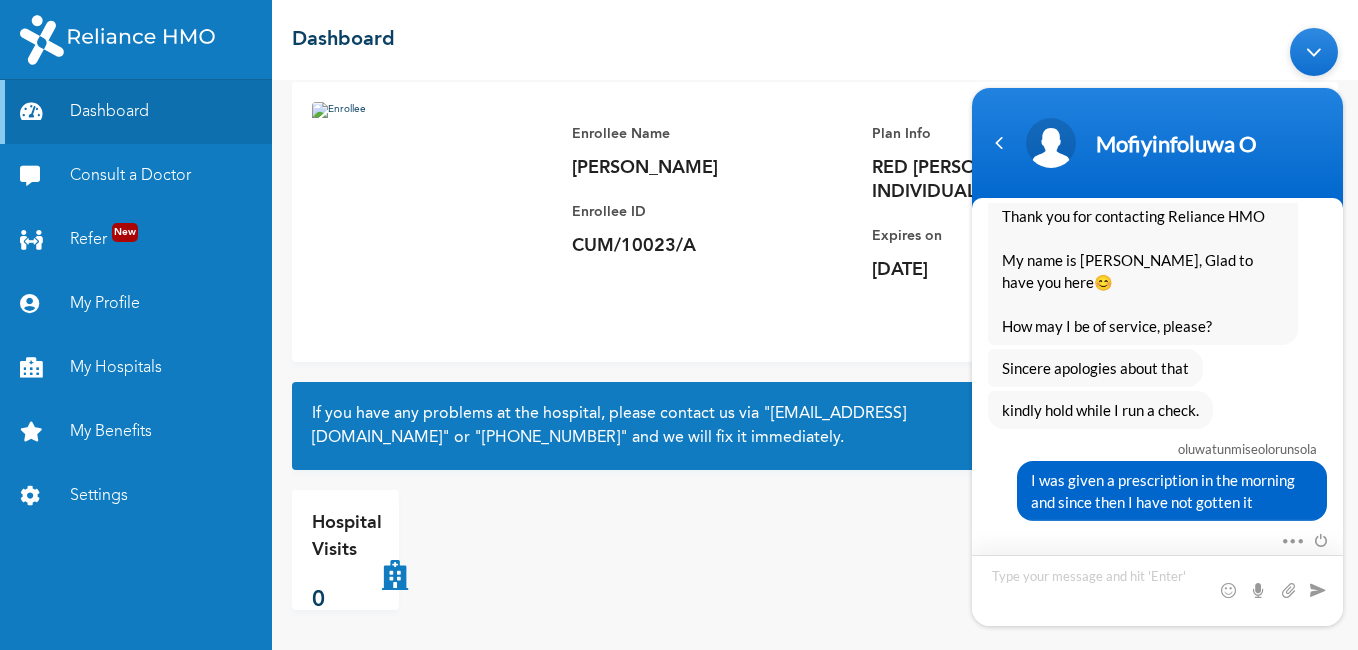 click at bounding box center [1157, 589] 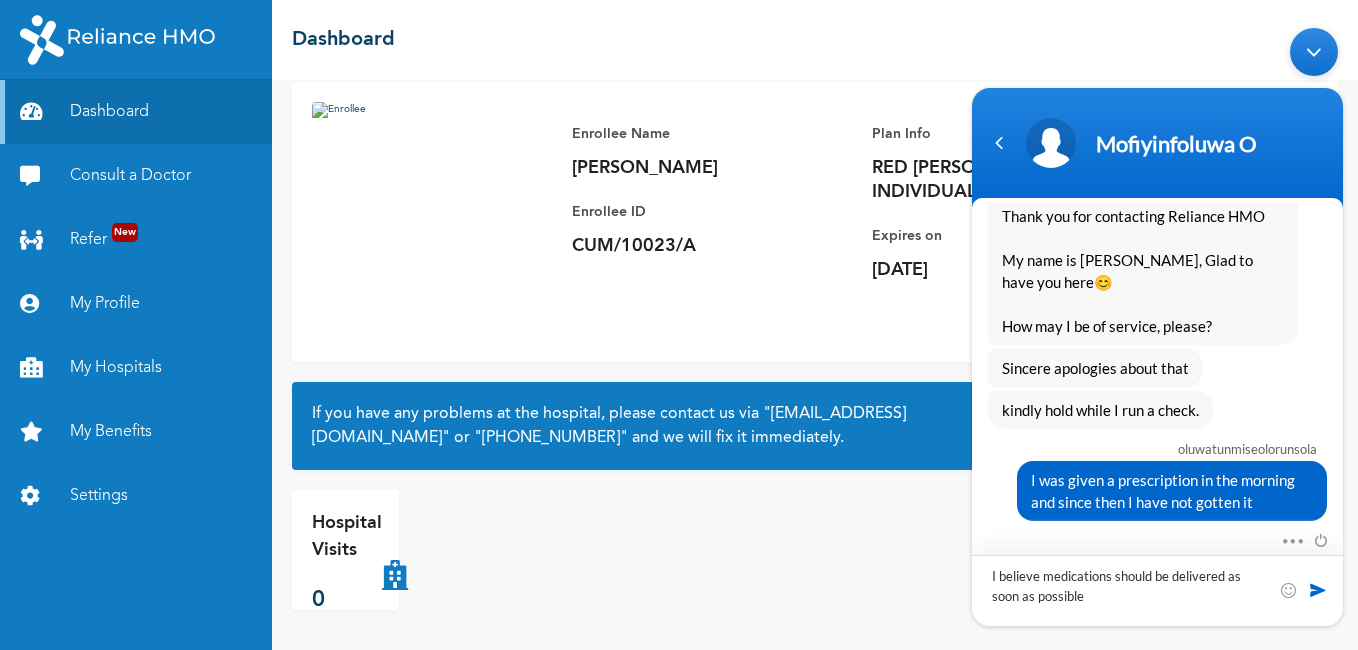 type on "I believe medications should be delivered as soon as possible" 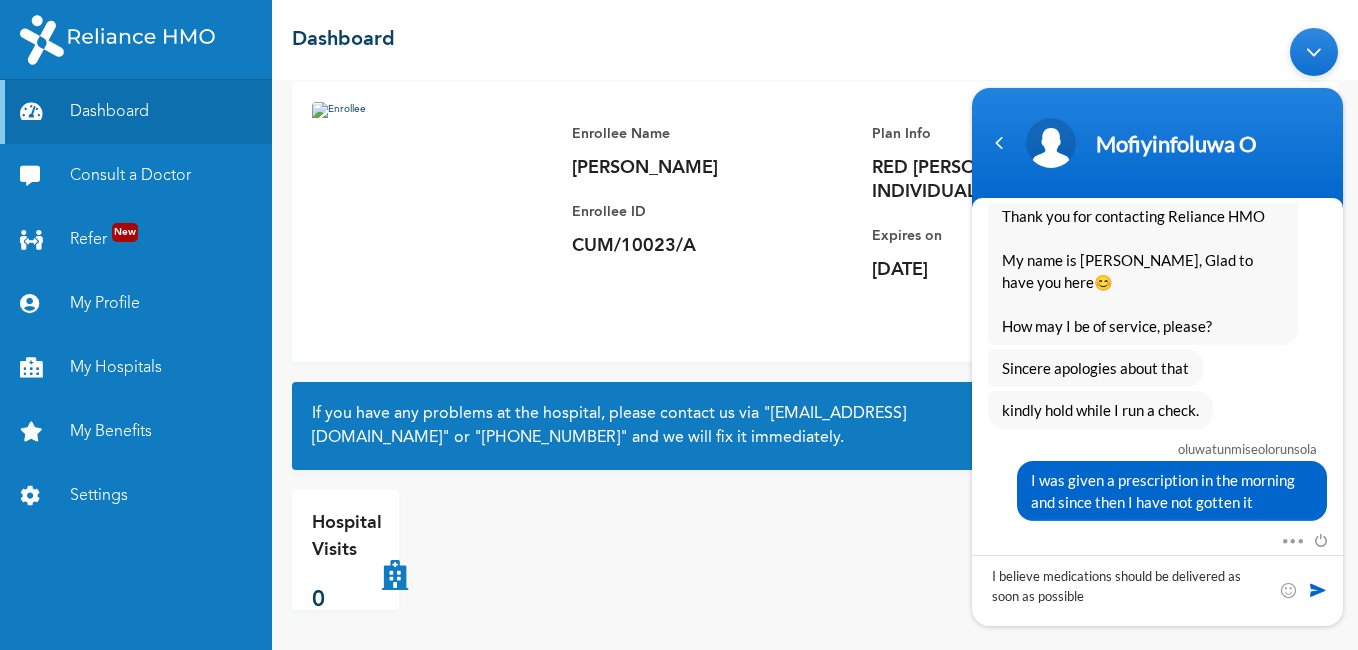 click at bounding box center [1318, 589] 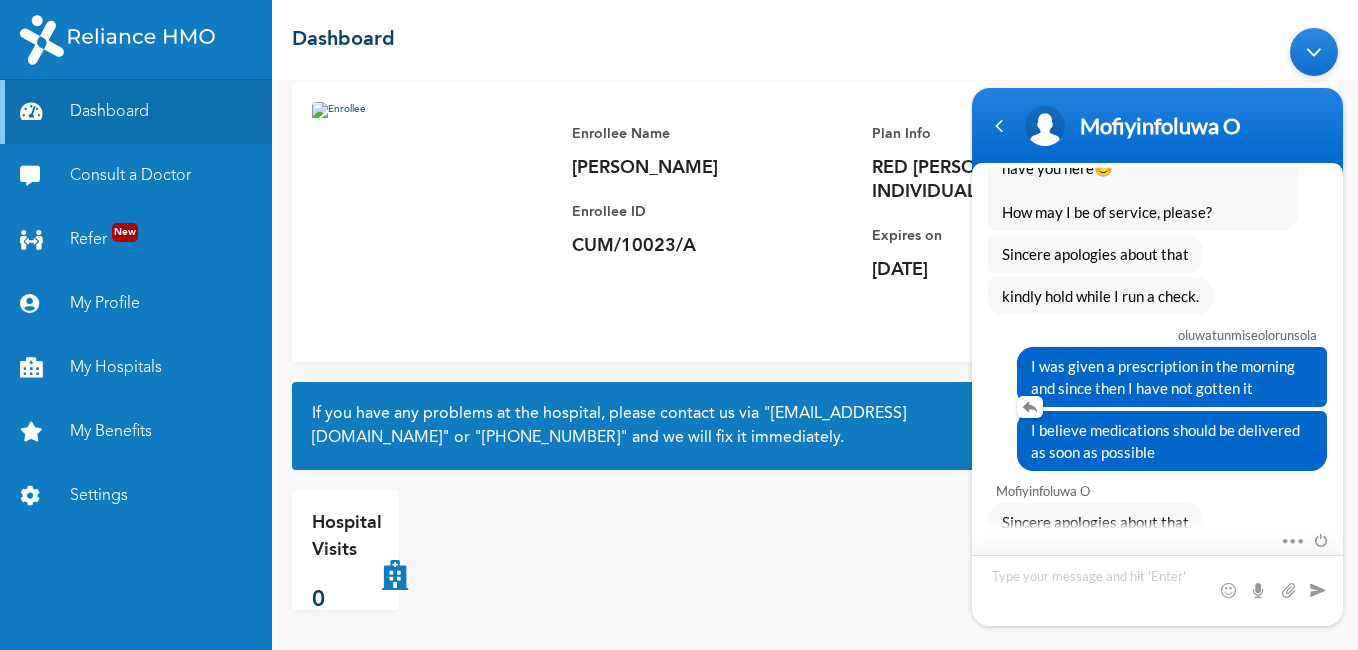 scroll, scrollTop: 1224, scrollLeft: 0, axis: vertical 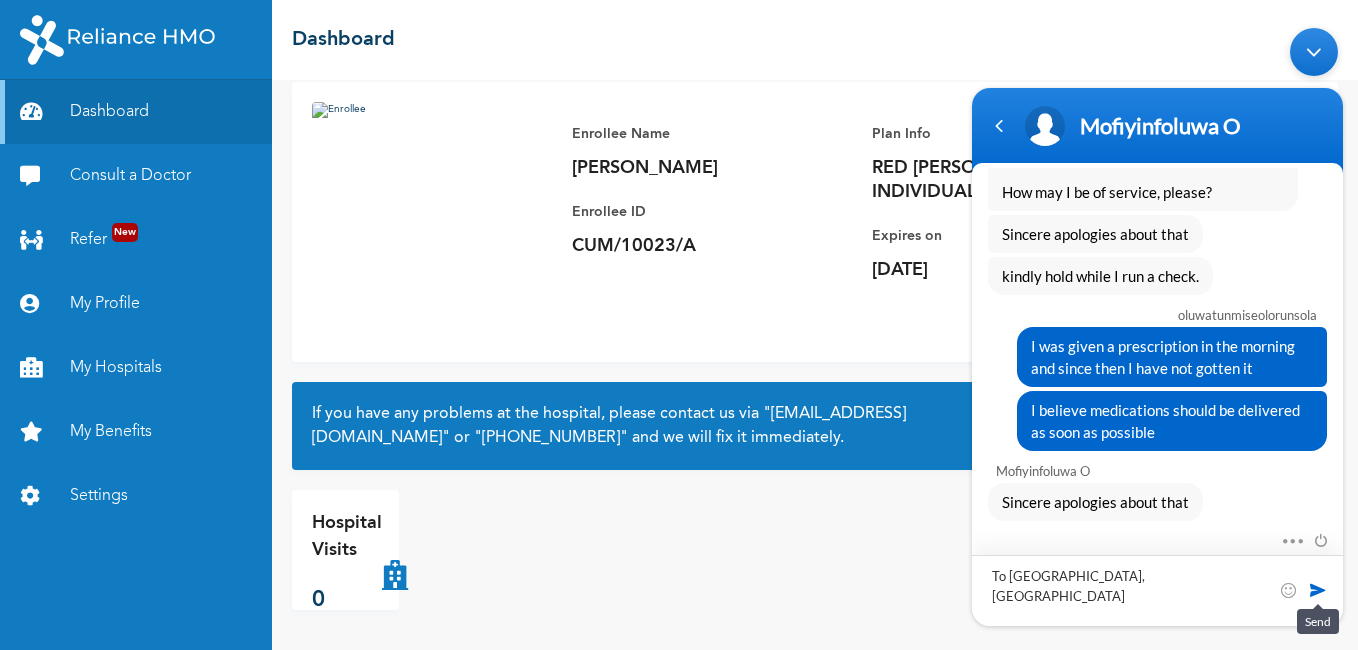type on "To [GEOGRAPHIC_DATA], [GEOGRAPHIC_DATA]" 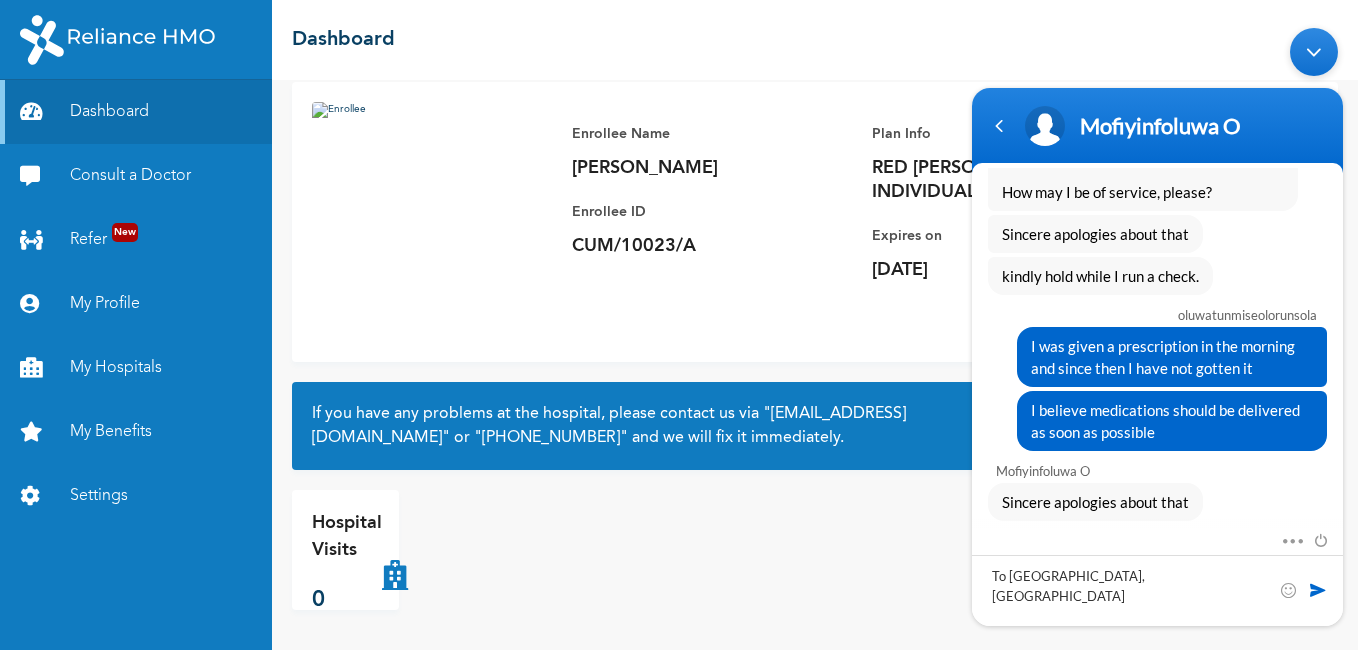 click at bounding box center [1318, 589] 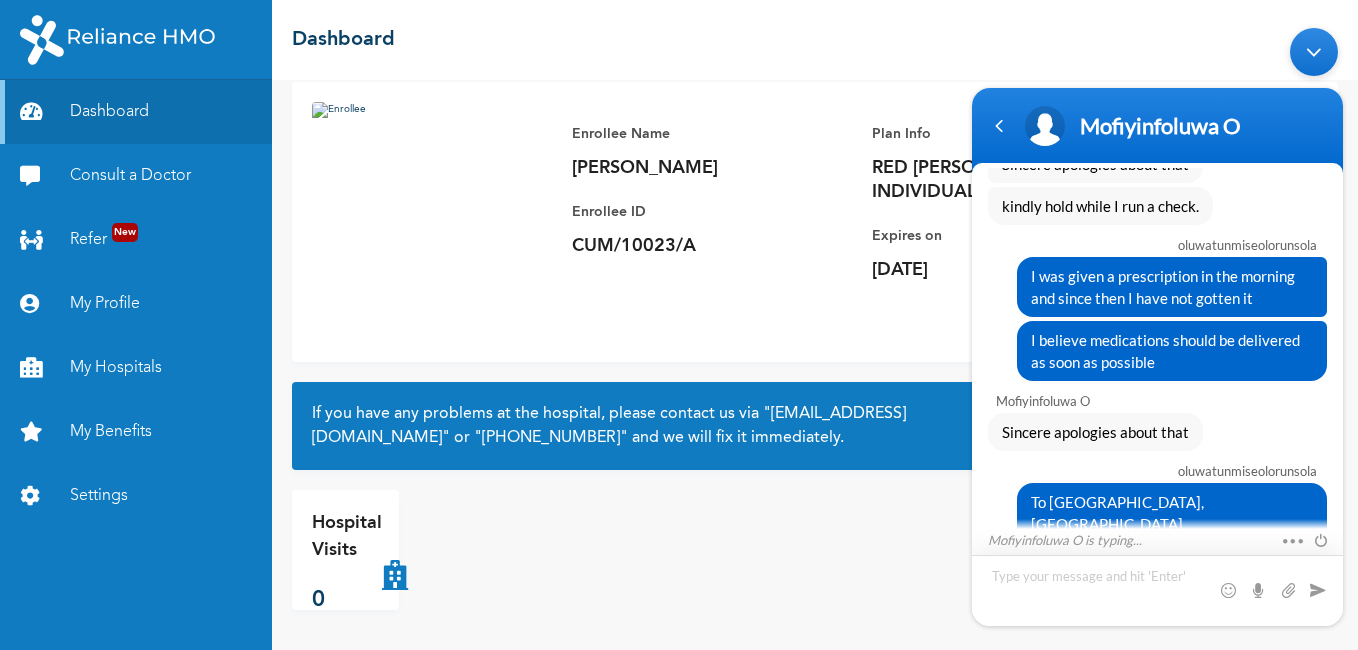 scroll, scrollTop: 1386, scrollLeft: 0, axis: vertical 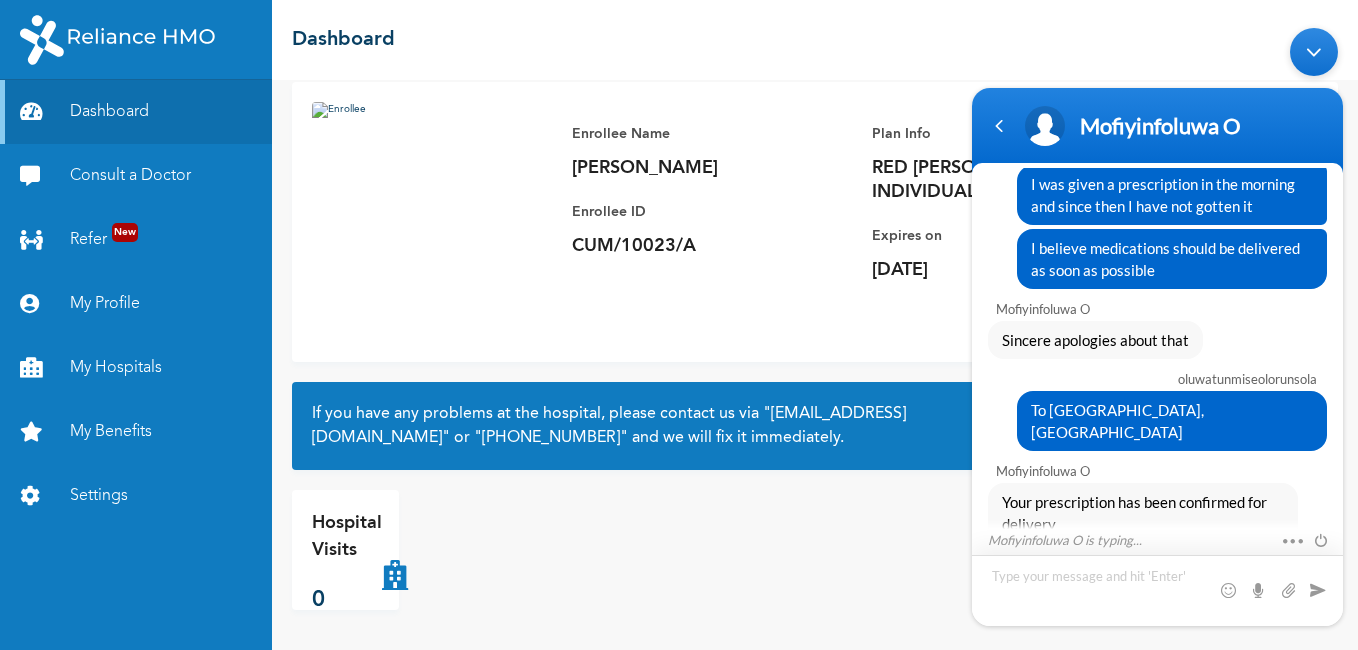 click at bounding box center (1157, 589) 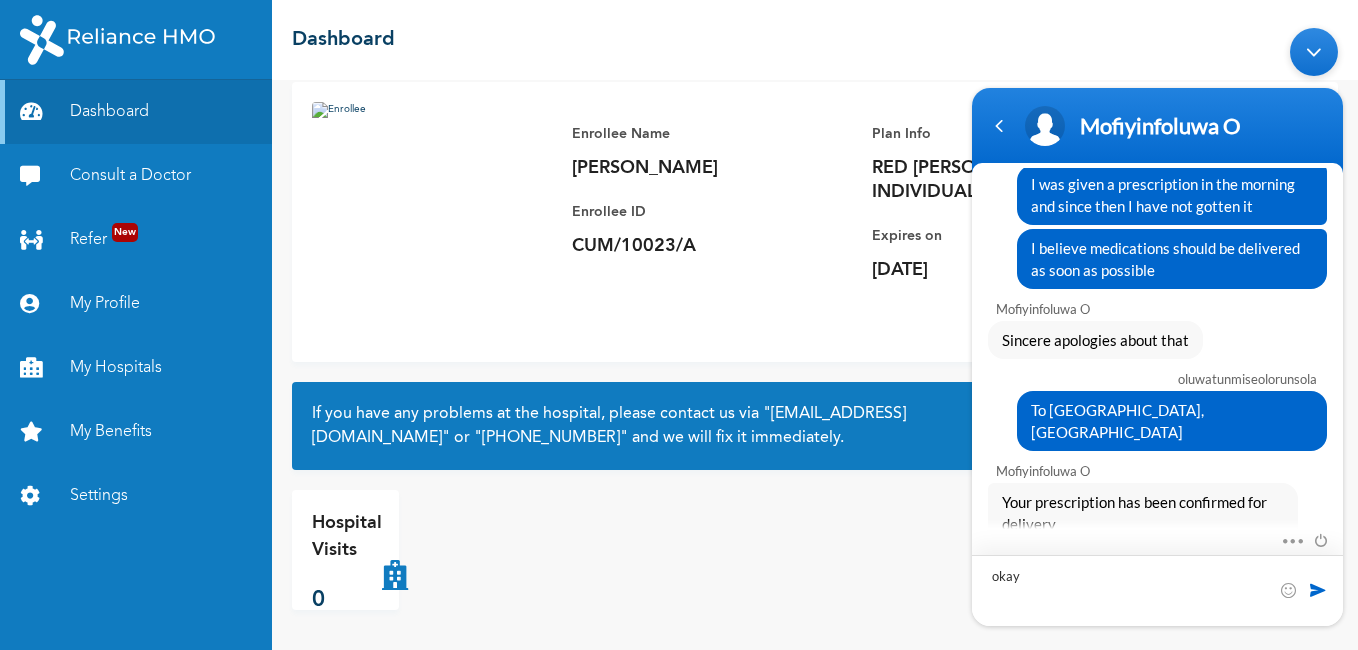 scroll, scrollTop: 1428, scrollLeft: 0, axis: vertical 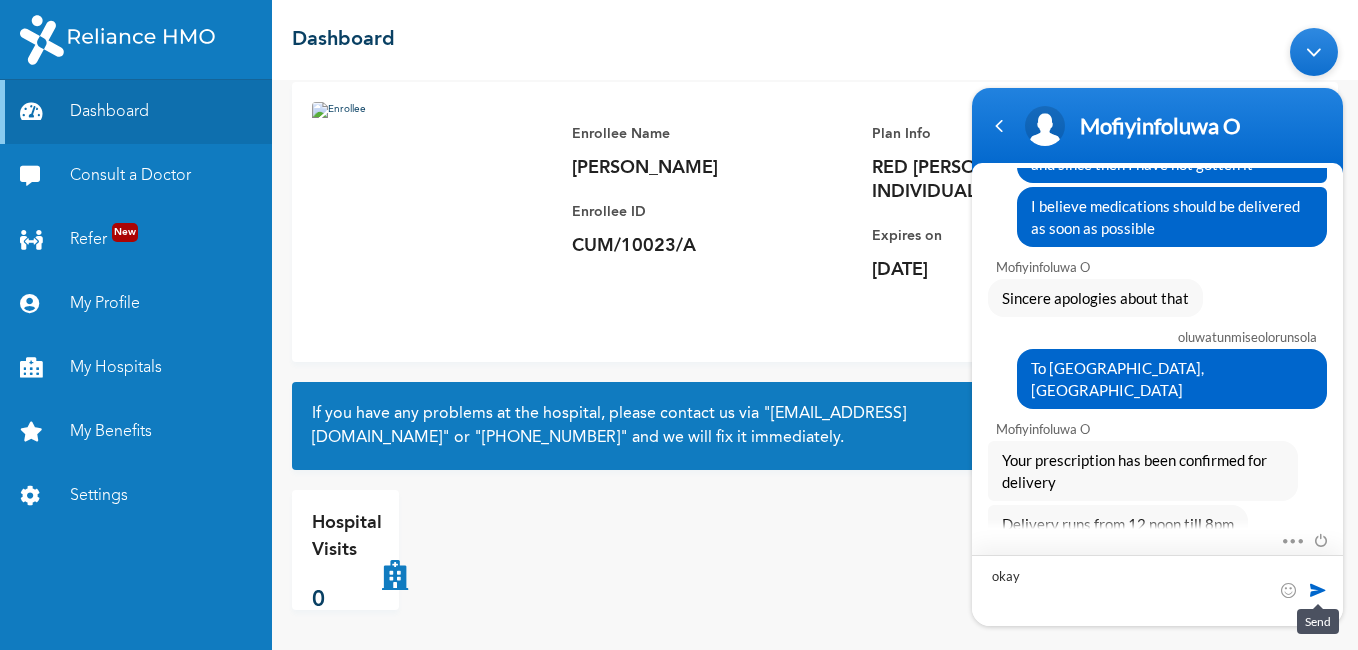 type on "okay" 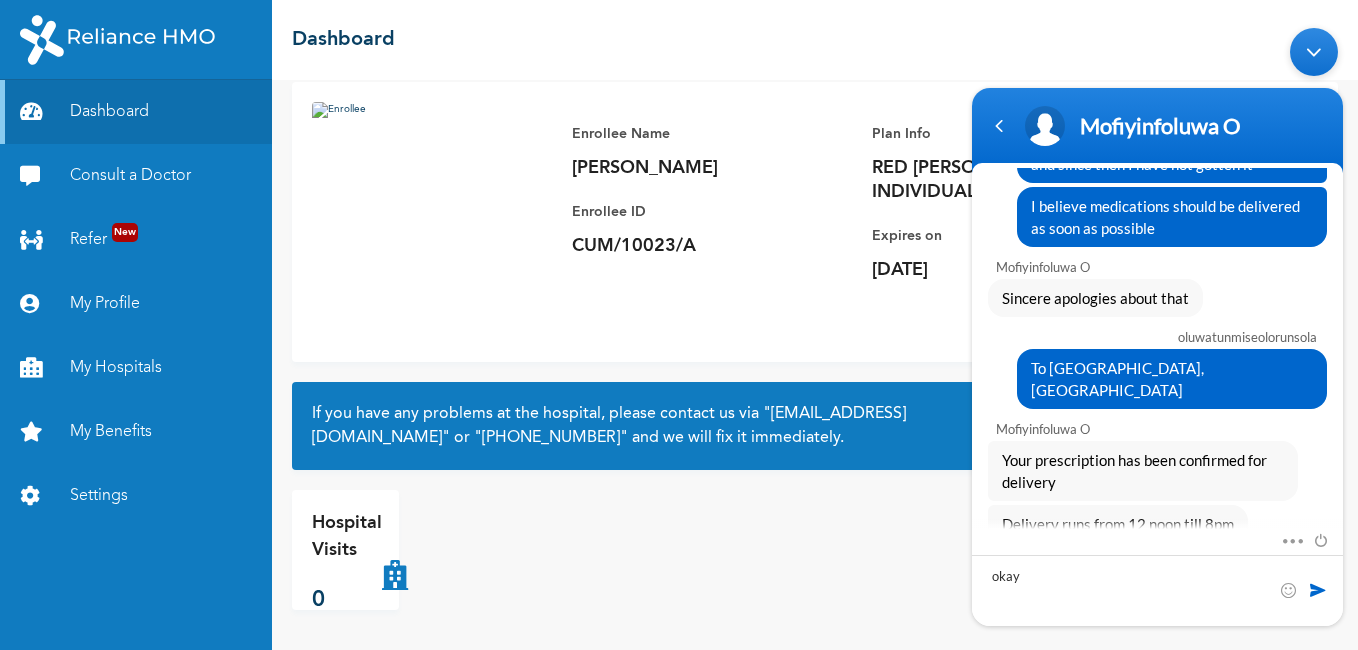 click at bounding box center (1318, 589) 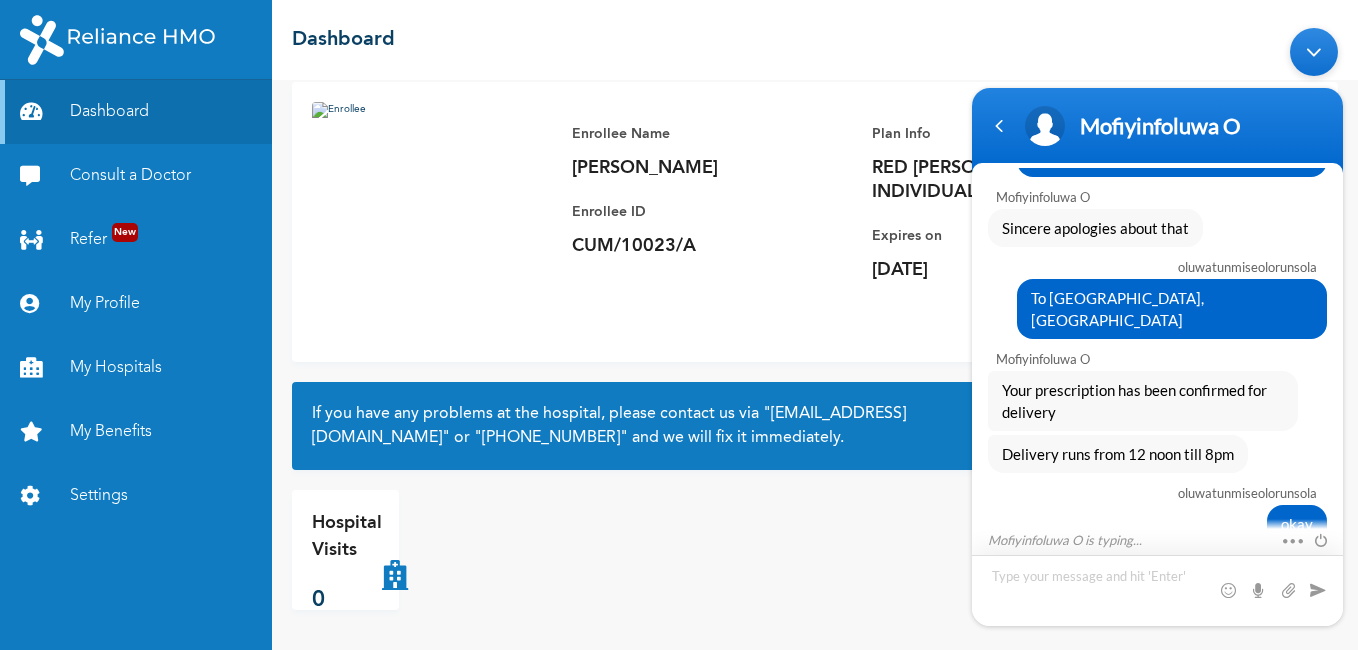 scroll, scrollTop: 1590, scrollLeft: 0, axis: vertical 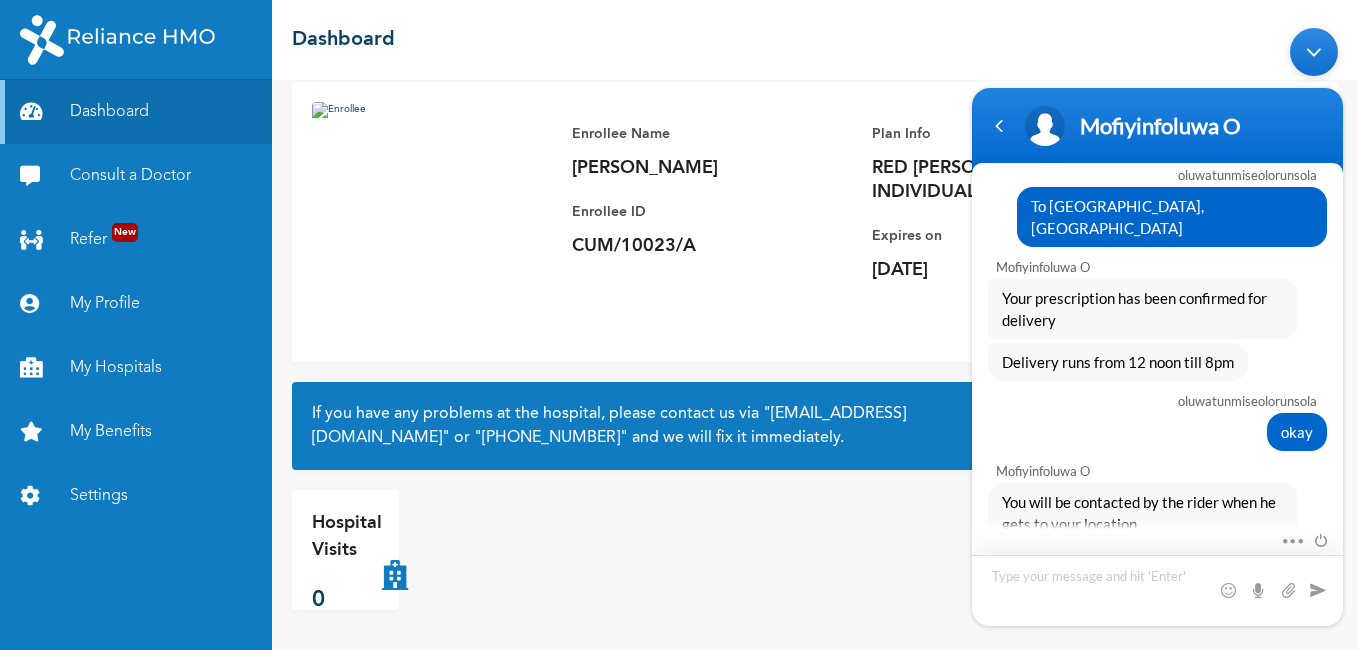 click at bounding box center [1157, 589] 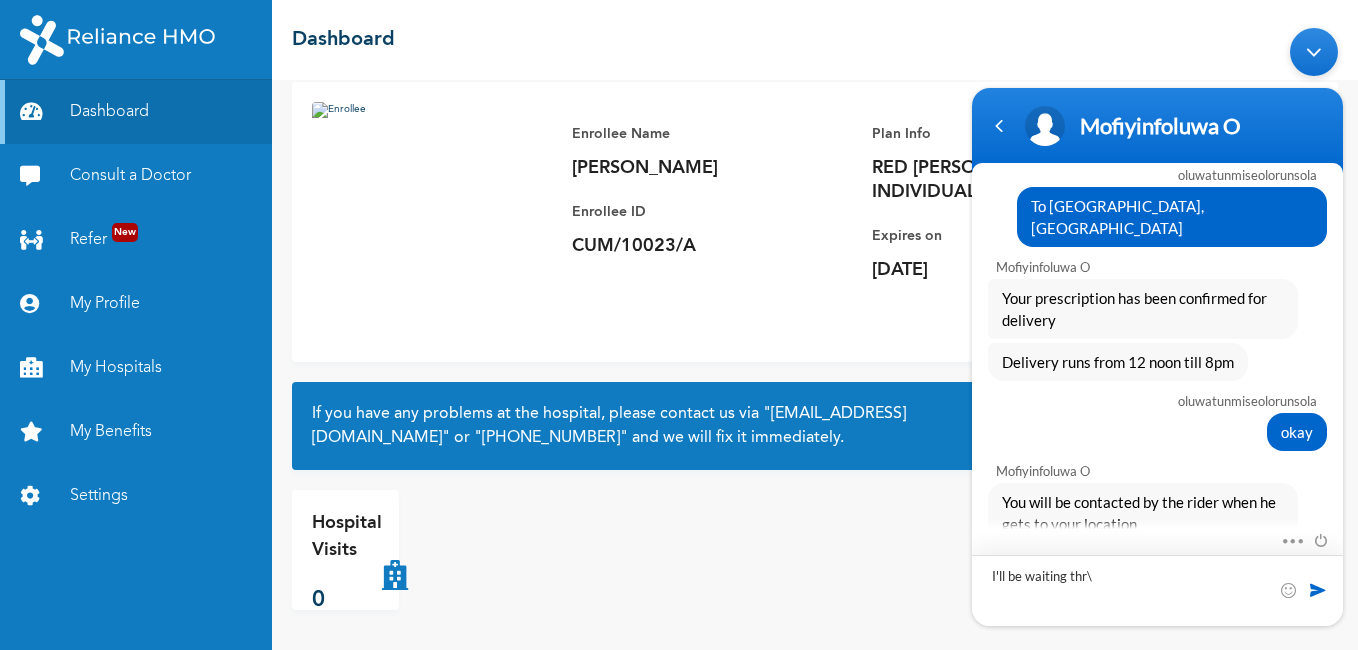scroll, scrollTop: 1688, scrollLeft: 0, axis: vertical 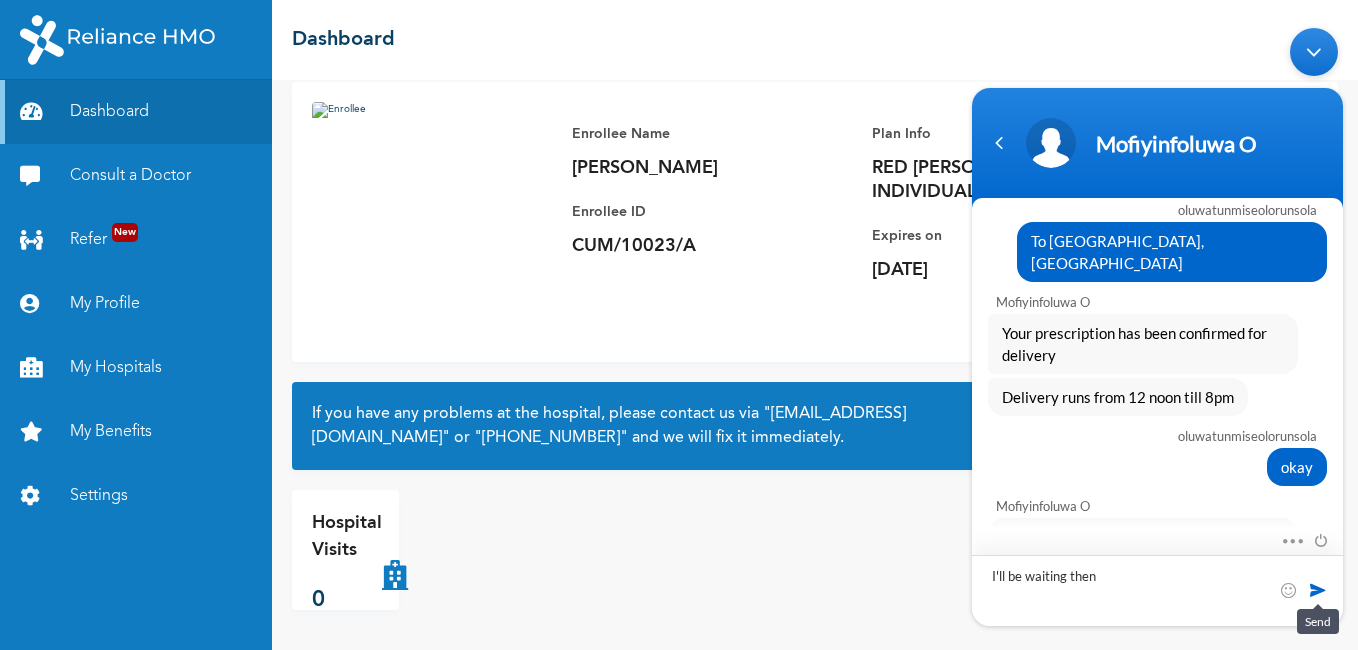type on "I'll be waiting then" 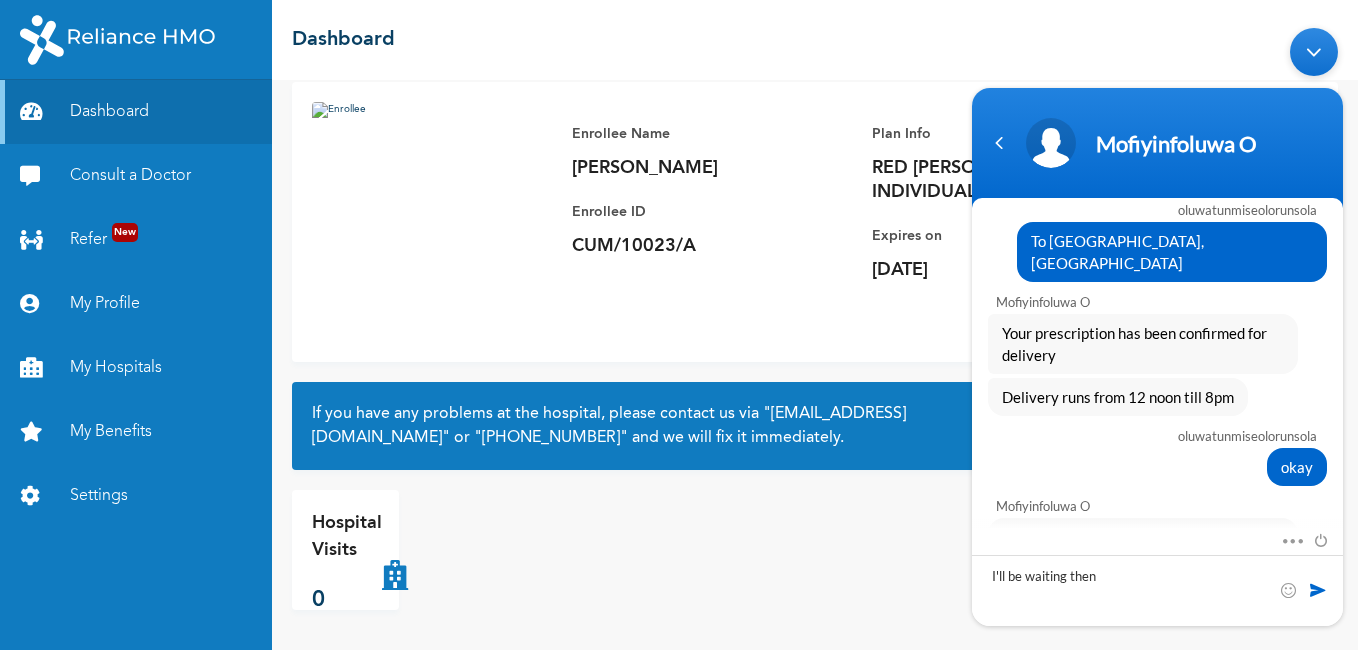 click at bounding box center [1318, 589] 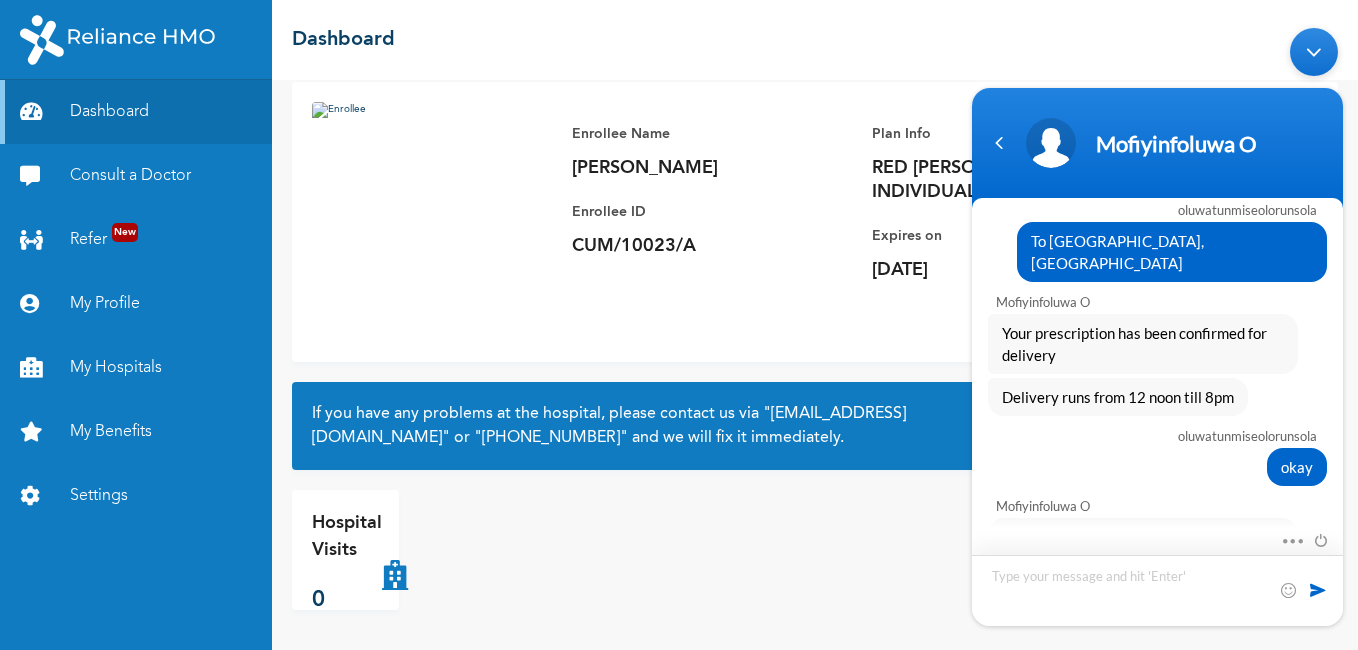 scroll, scrollTop: 1793, scrollLeft: 0, axis: vertical 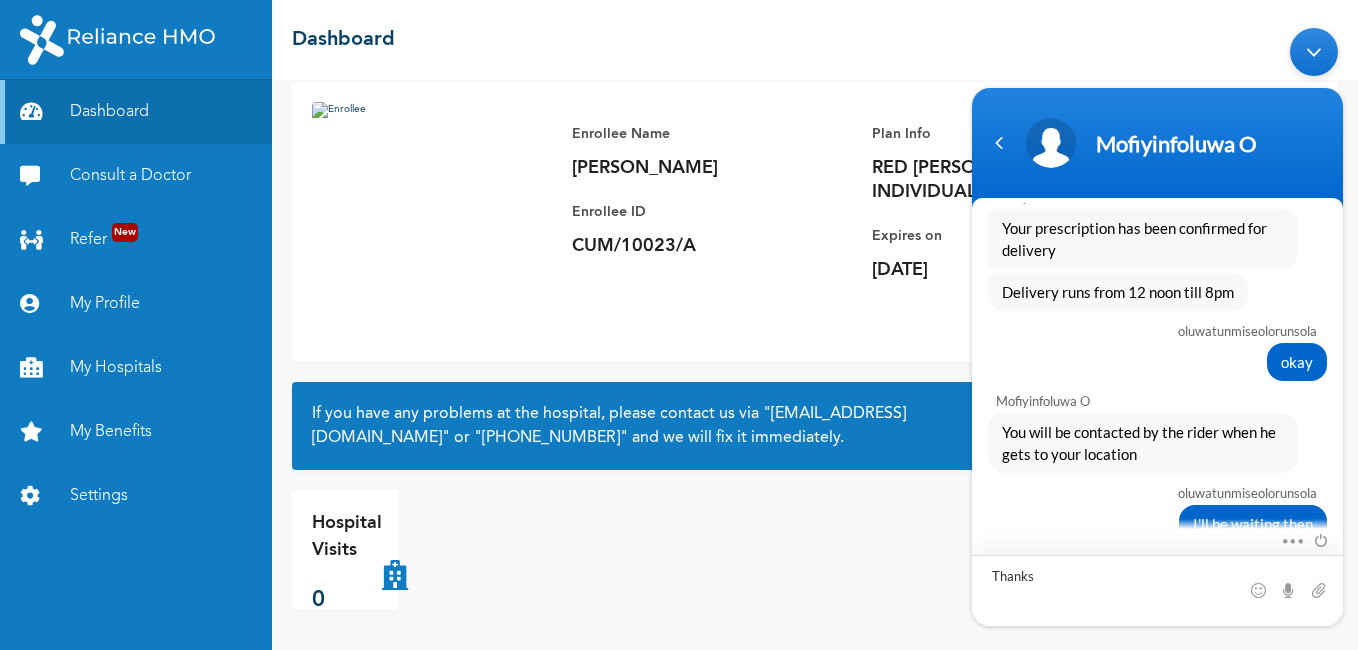 click on "Thanks" at bounding box center [1157, 589] 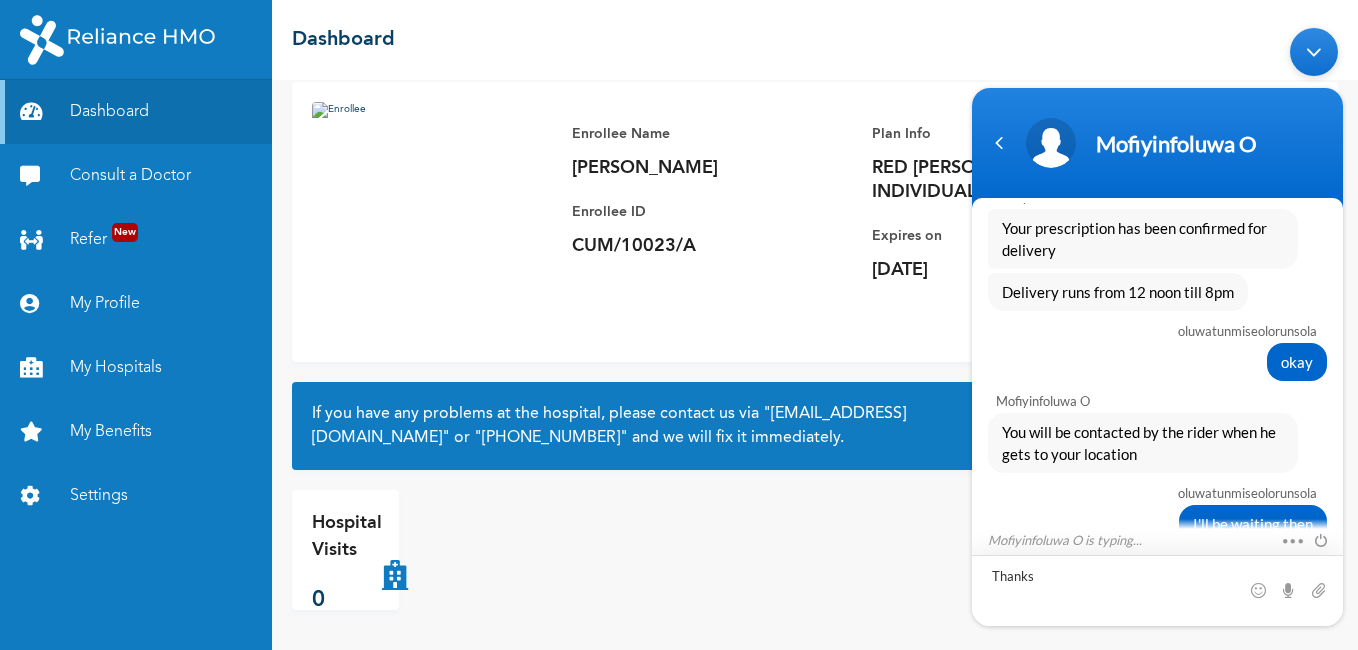 scroll, scrollTop: 1905, scrollLeft: 0, axis: vertical 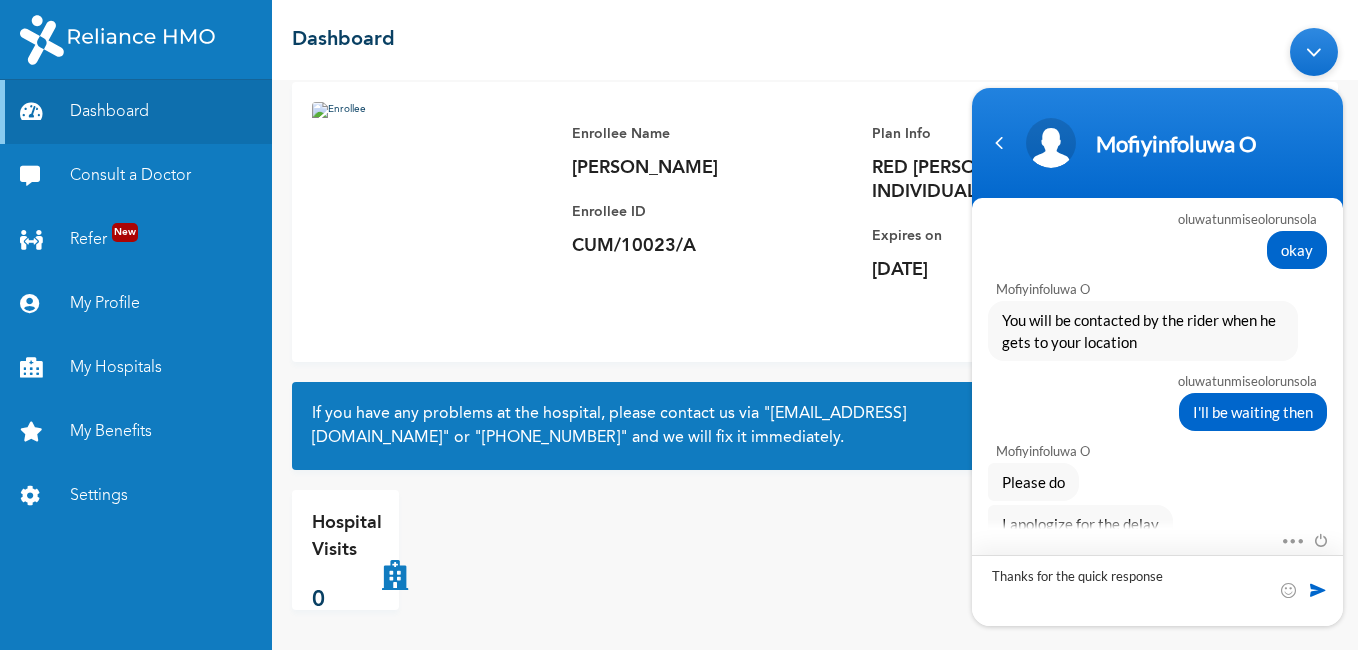 type on "Thanks for the quick response" 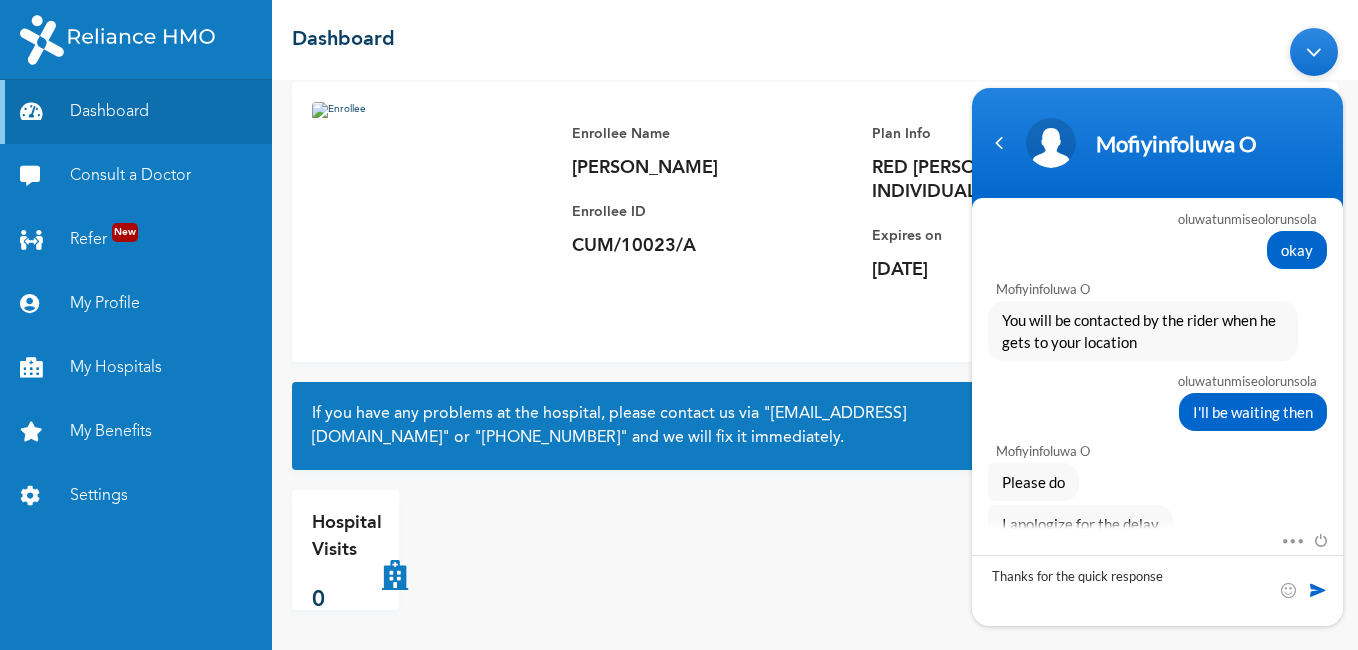 click at bounding box center (1318, 589) 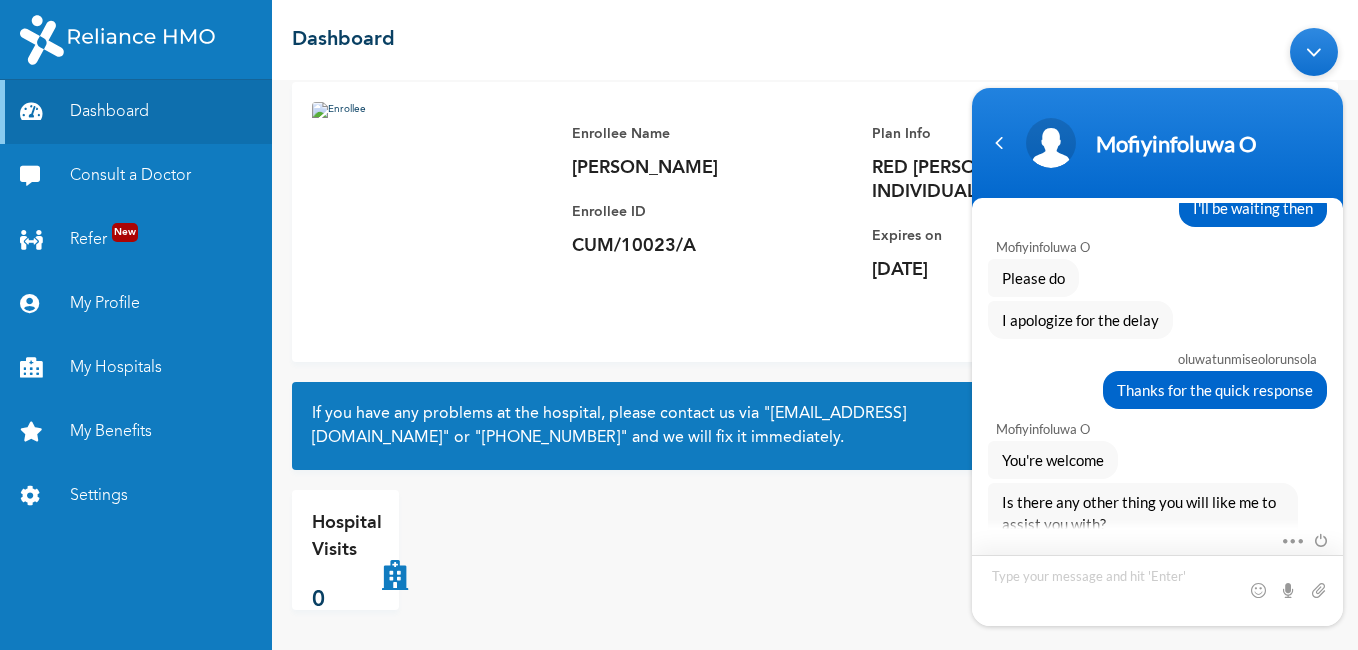 scroll, scrollTop: 2108, scrollLeft: 0, axis: vertical 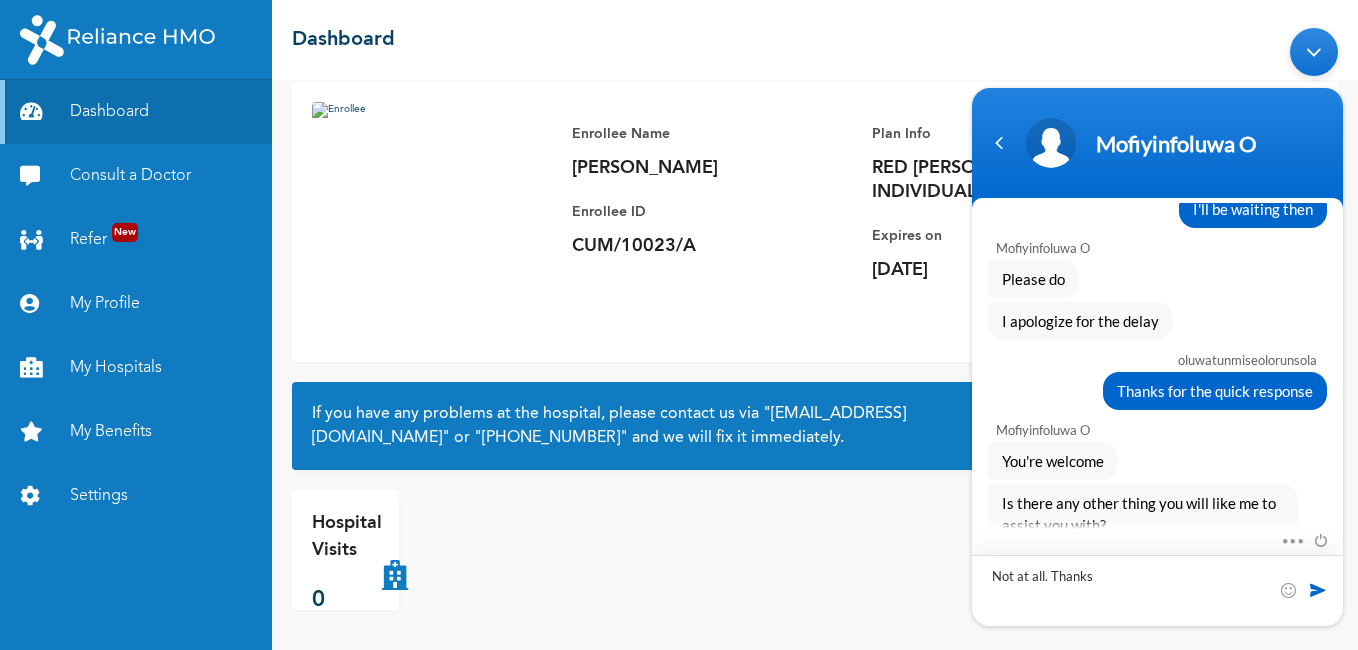 type on "Not at all. Thanks" 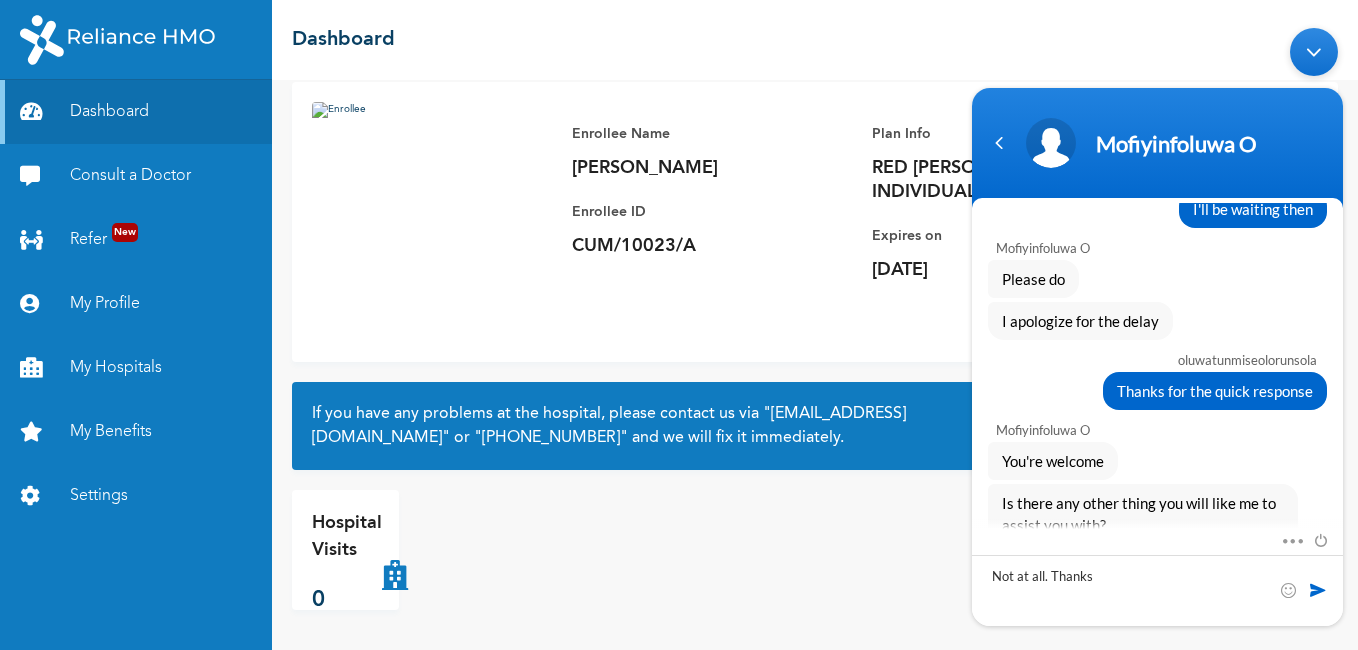 click at bounding box center (1318, 589) 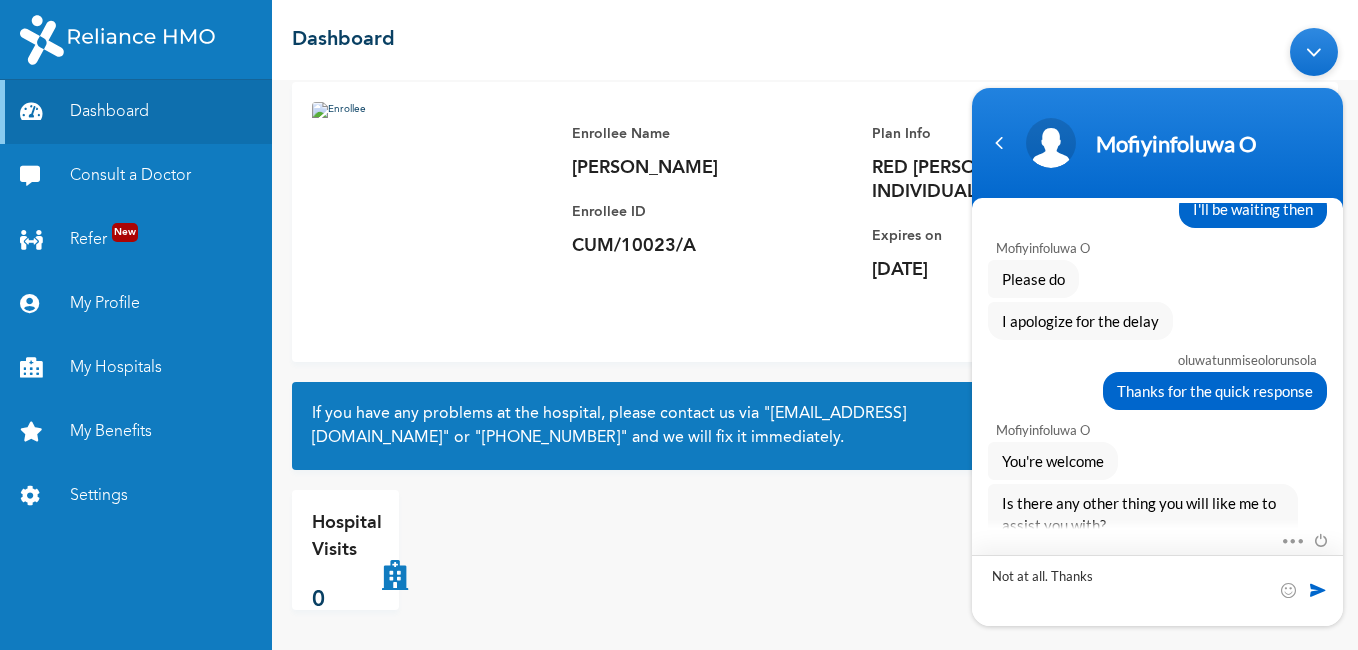 type 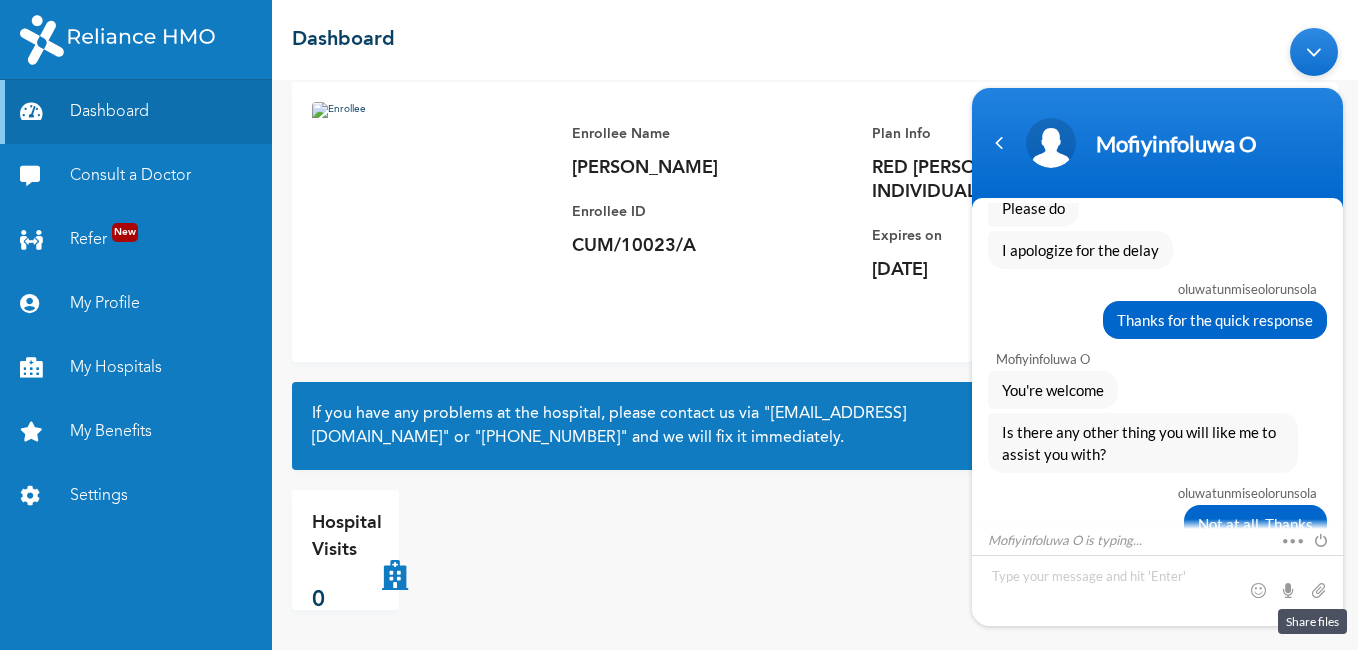 scroll, scrollTop: 2876, scrollLeft: 0, axis: vertical 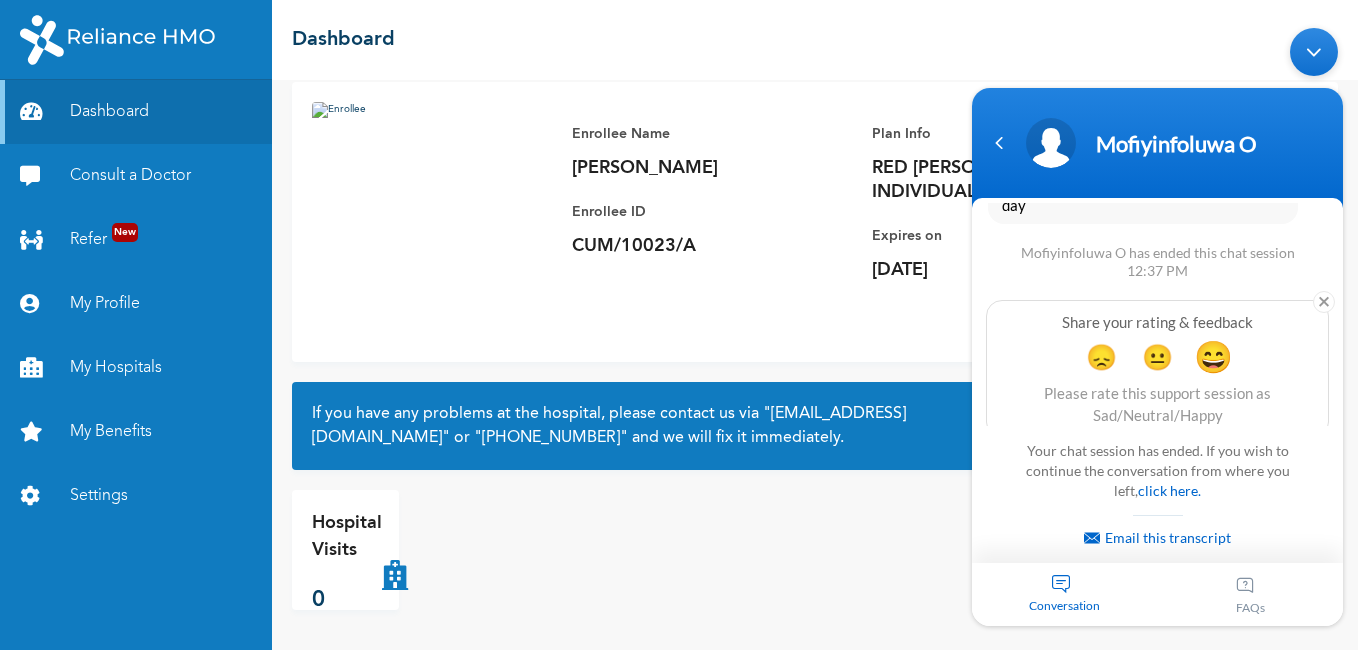 click on "😄" at bounding box center [1213, 355] 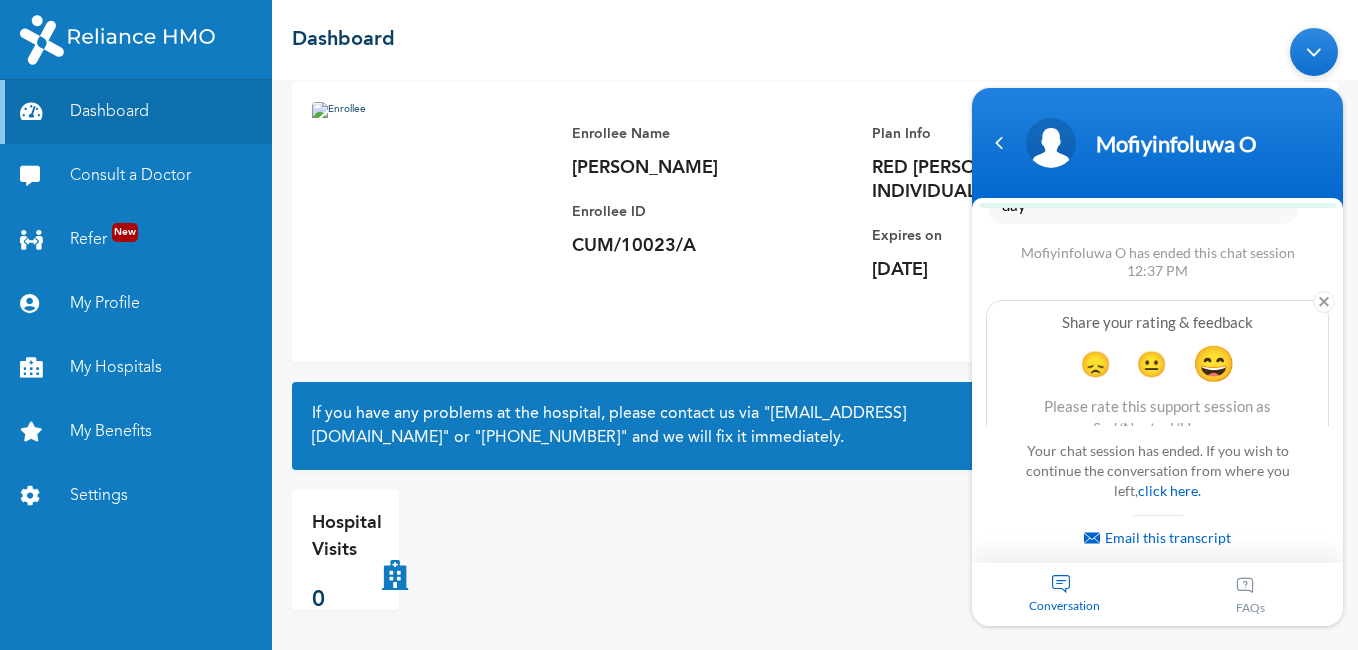 scroll, scrollTop: 3036, scrollLeft: 0, axis: vertical 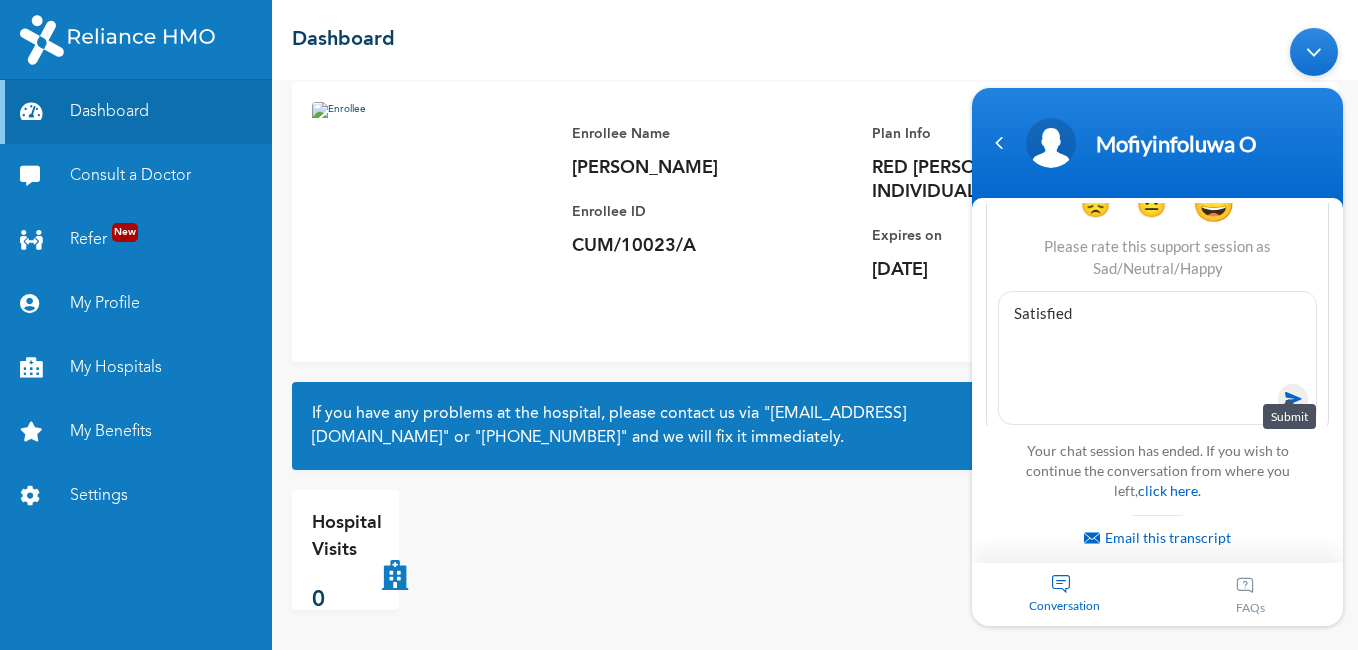 type on "Satisfied" 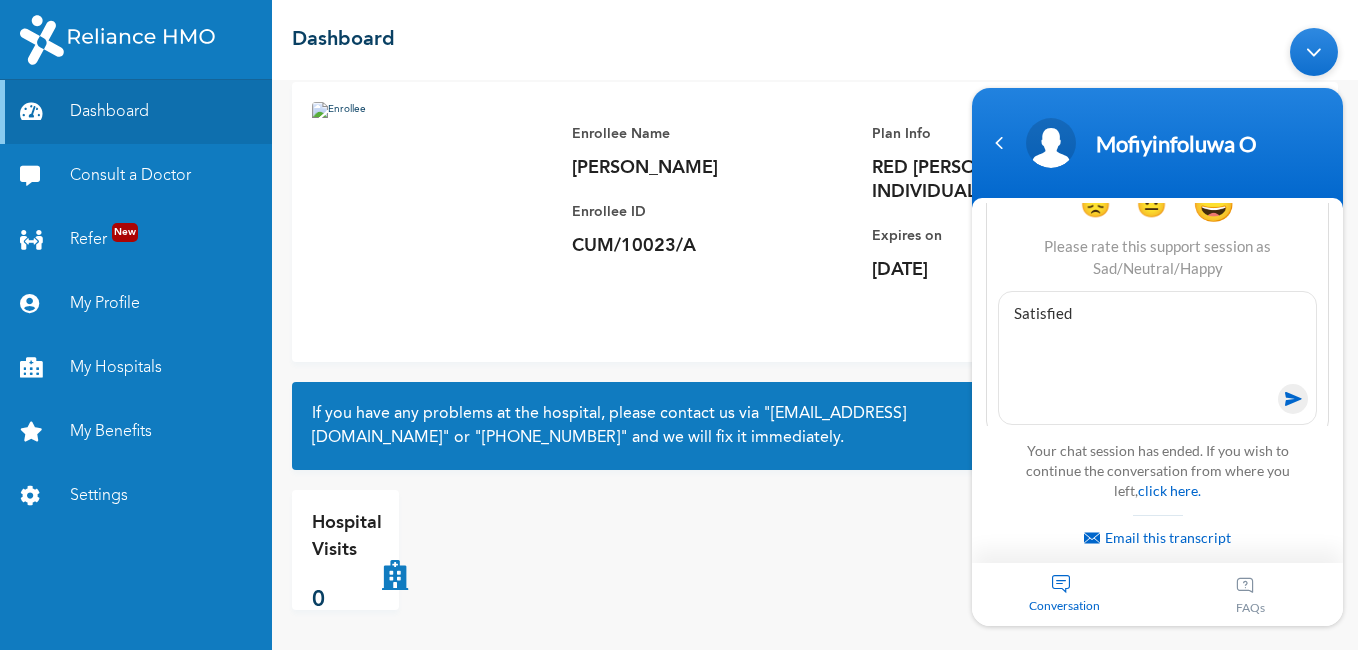 click at bounding box center (1293, 398) 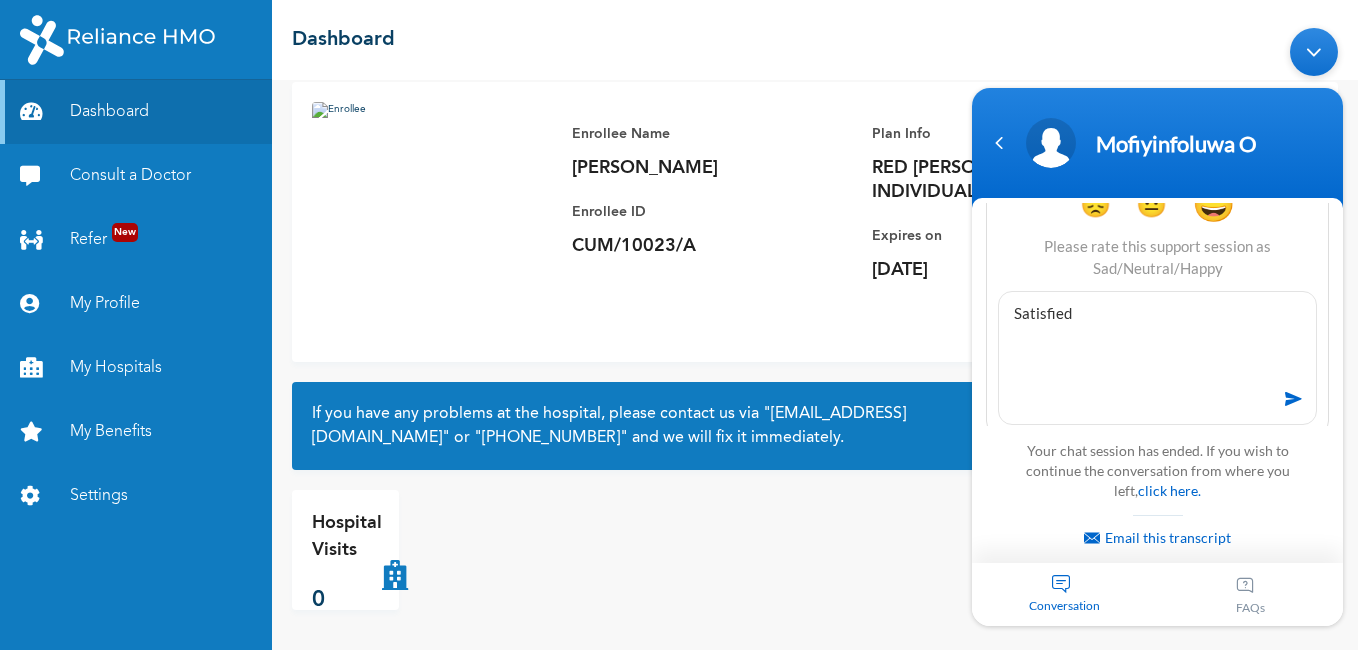 click on "Hospital Visits 0" at bounding box center [815, 550] 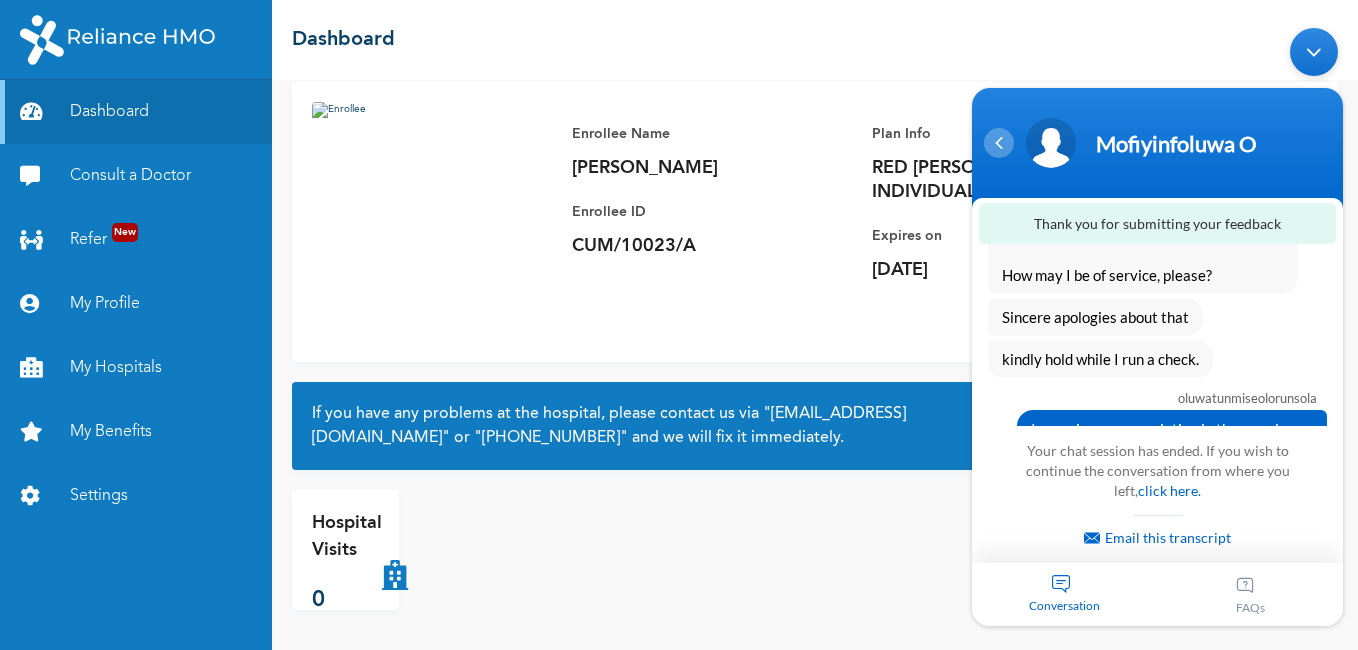 scroll, scrollTop: 2872, scrollLeft: 0, axis: vertical 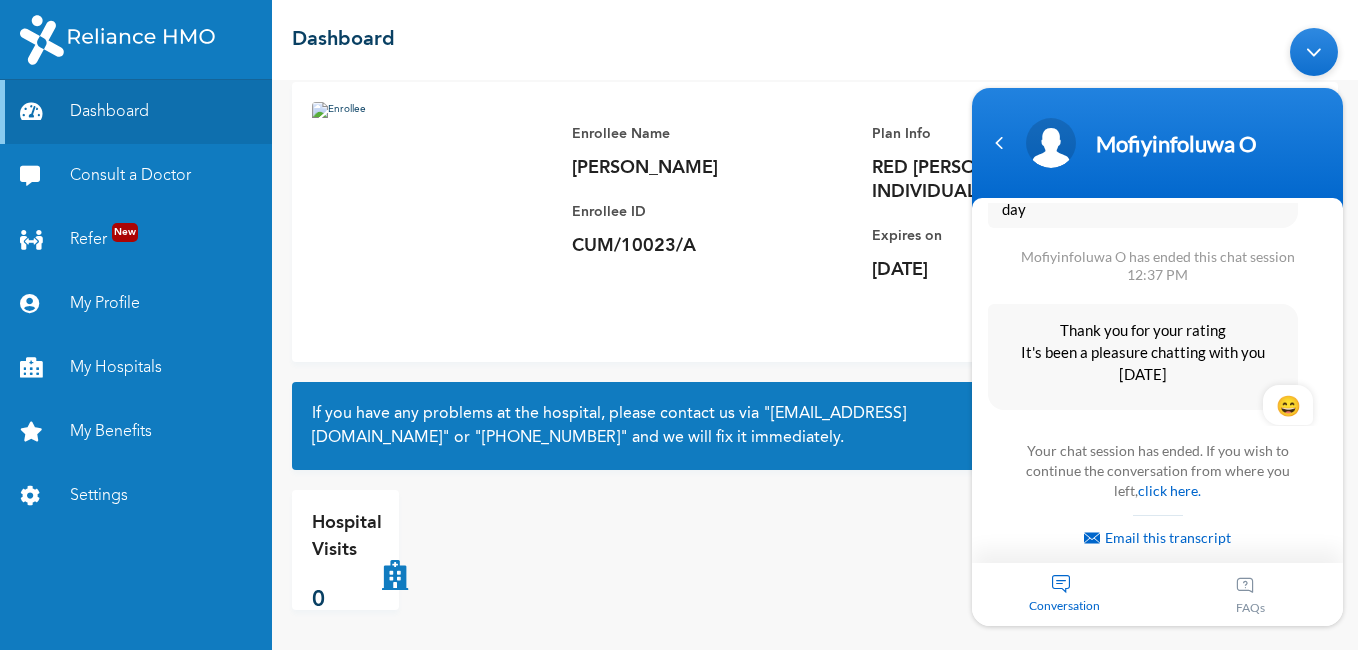 click on "oluwatunmiseolorunsola  Hello im yet to get the medication [PERSON_NAME] Enrollee Web Assistant  Hello Oluwatunmiseolorunsola Welcome to Reliance HMO! My name is [PERSON_NAME], your digital assistant! It's a pleasure to have you here.  😊 I'm designed to help with common questions like access to care, plan renewal, booking appointments, and more. If your request falls outside of these topics, please use the buttons to get connected to an agent for top-notch support. For the best experience in resolving your concerns and inquiries, be sure to use the buttons provided. Let’s get started!  I can help you buy new plans, get your HMO ID, check available hospitals and many more. What would you like me to help you with?  oluwatunmiseolorunsola  See more options [PERSON_NAME] Web Assistant  What else can I assist you with?  oluwatunmiseolorunsola  Chat with an agent [PERSON_NAME] Web Assistant  I will transfer you to an agent now. Please stay on the line. An agent will typically respond within 5 minutes. Mofiyinfoluwa O 🙂" at bounding box center (1157, 379) 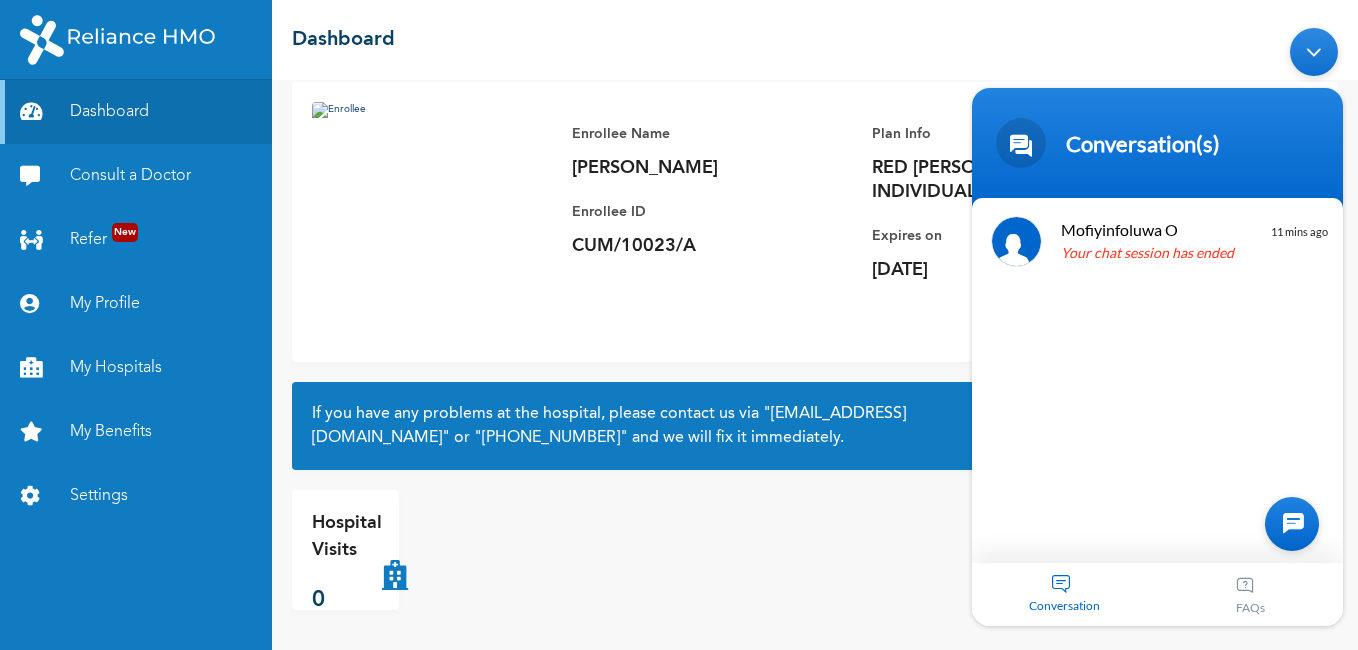 click on "Conversation" at bounding box center (1065, 593) 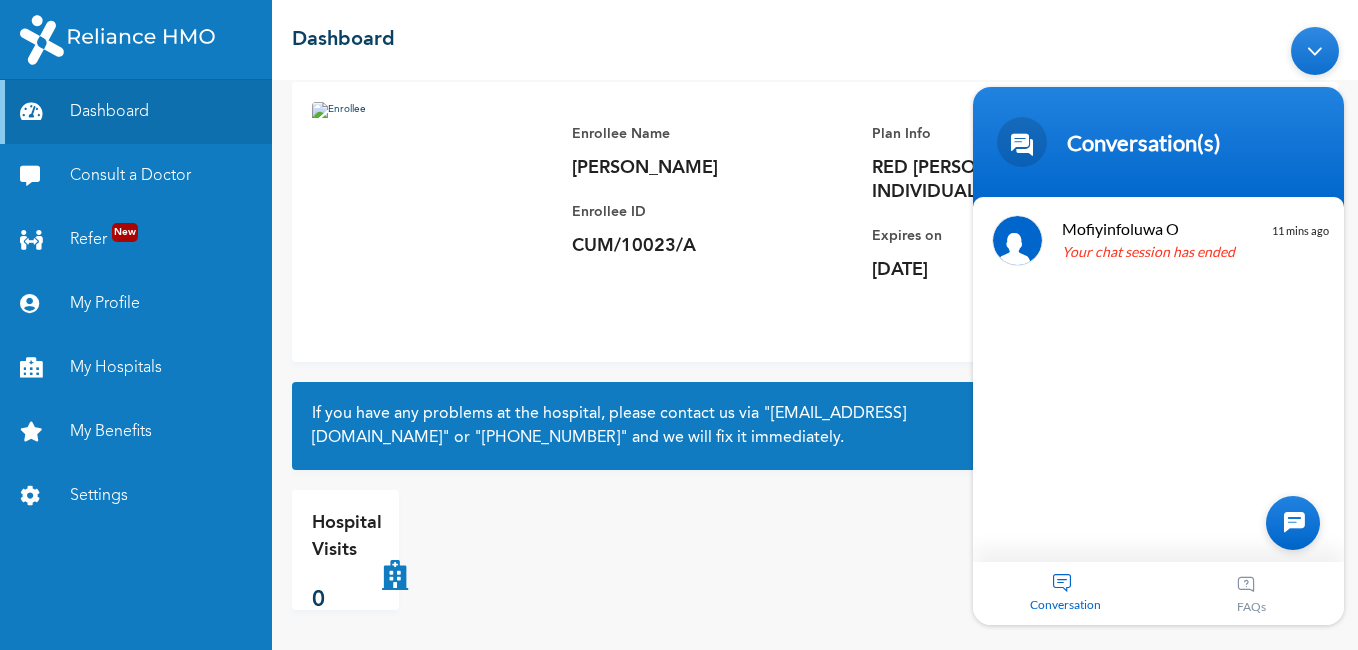 click on "Conversation(s)" at bounding box center (1158, 142) 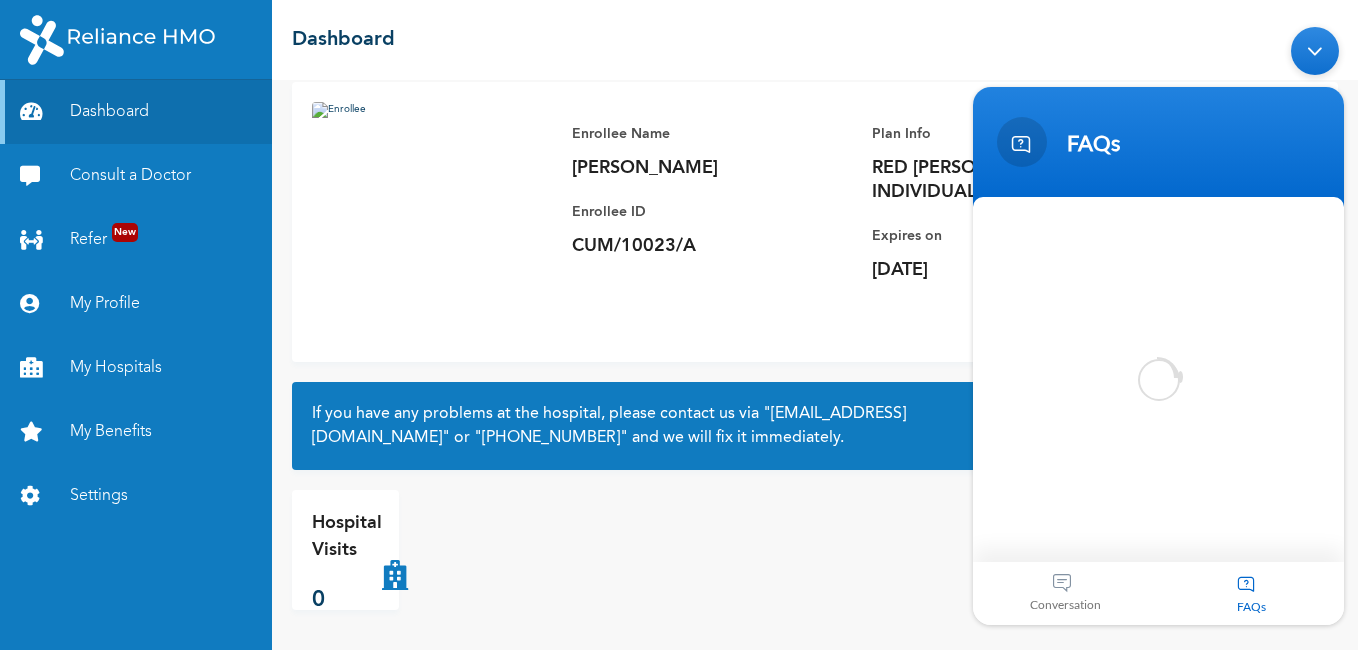 click on "Conversation" at bounding box center (1066, 593) 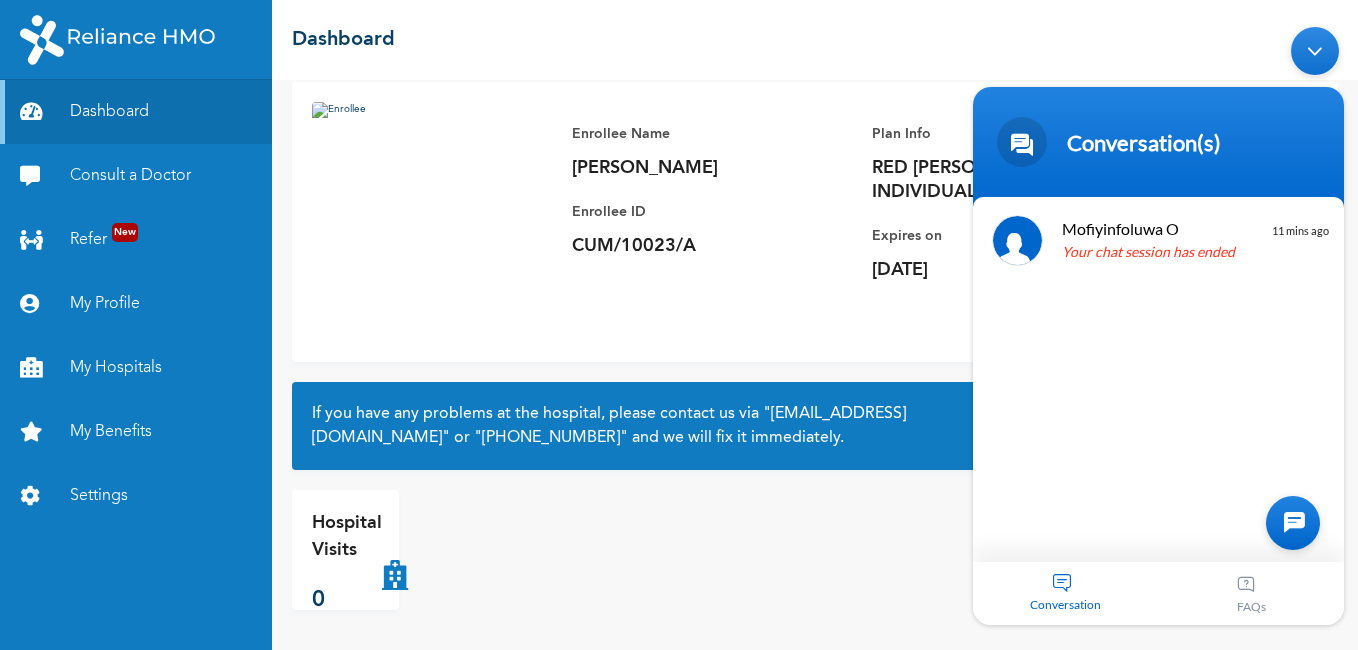 click on "Hospital Visits 0" at bounding box center [815, 550] 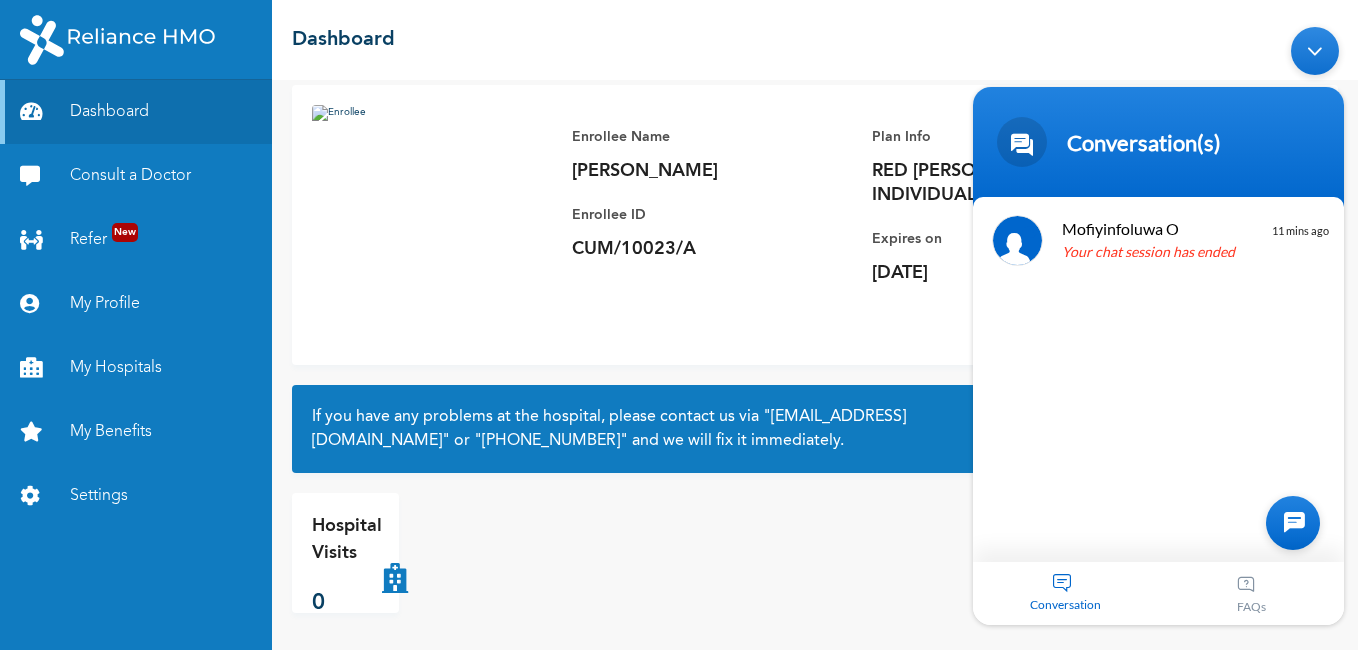 scroll, scrollTop: 124, scrollLeft: 0, axis: vertical 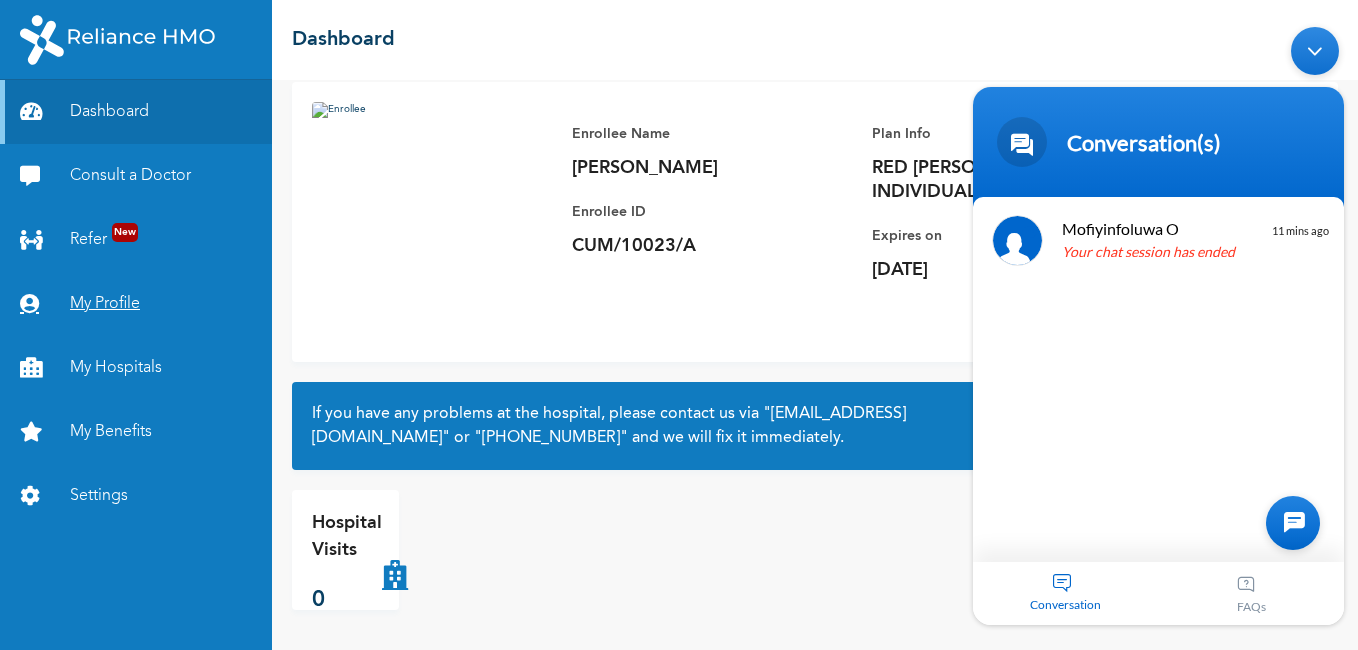 click on "My Profile" at bounding box center (136, 304) 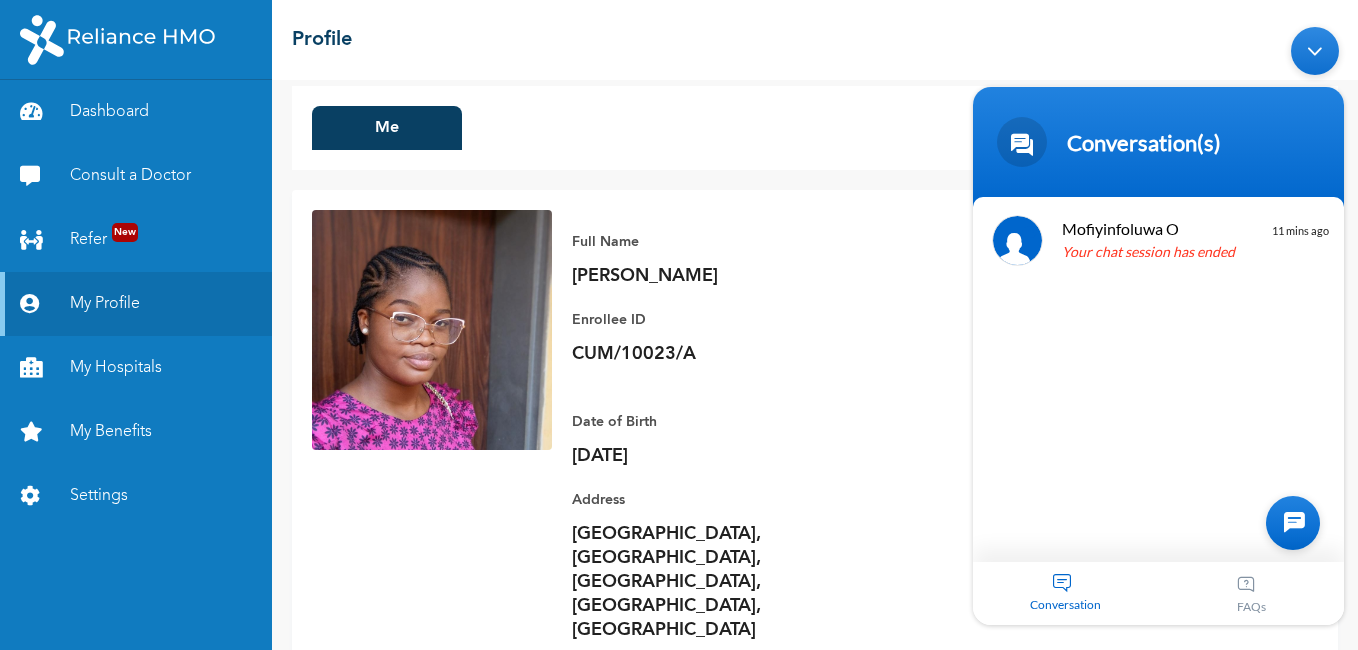 scroll, scrollTop: 0, scrollLeft: 0, axis: both 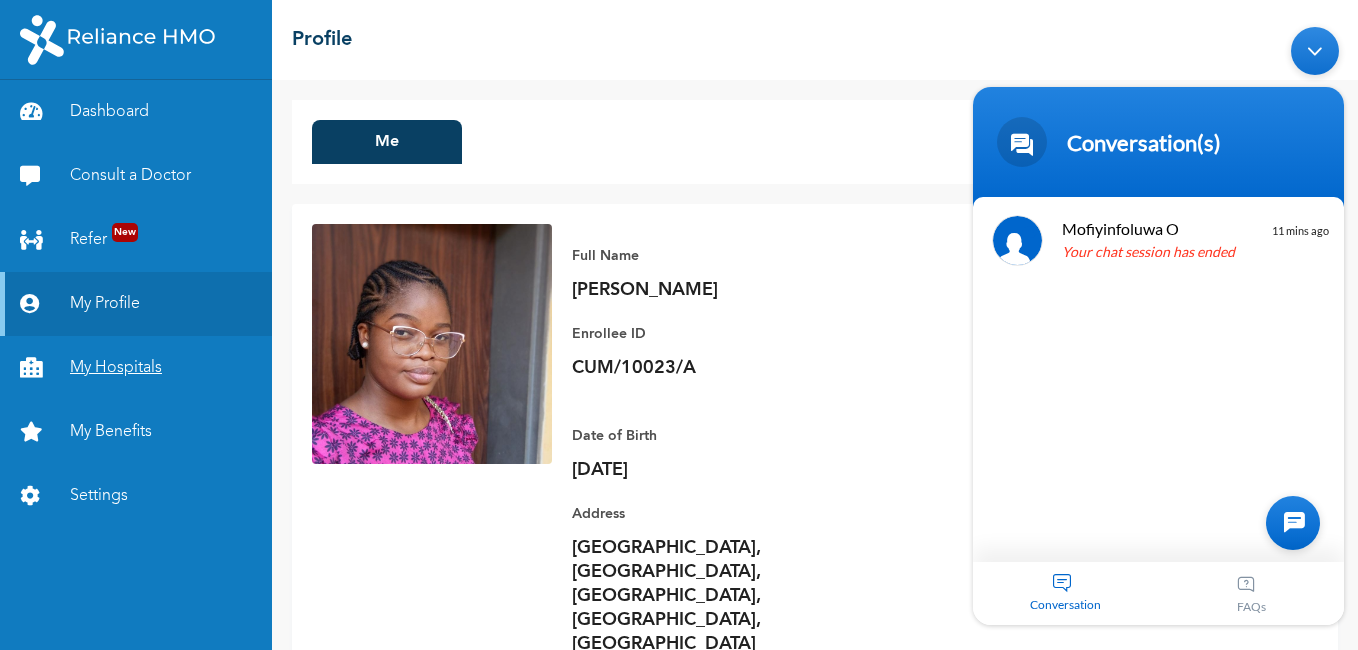 click on "My Hospitals" at bounding box center (136, 368) 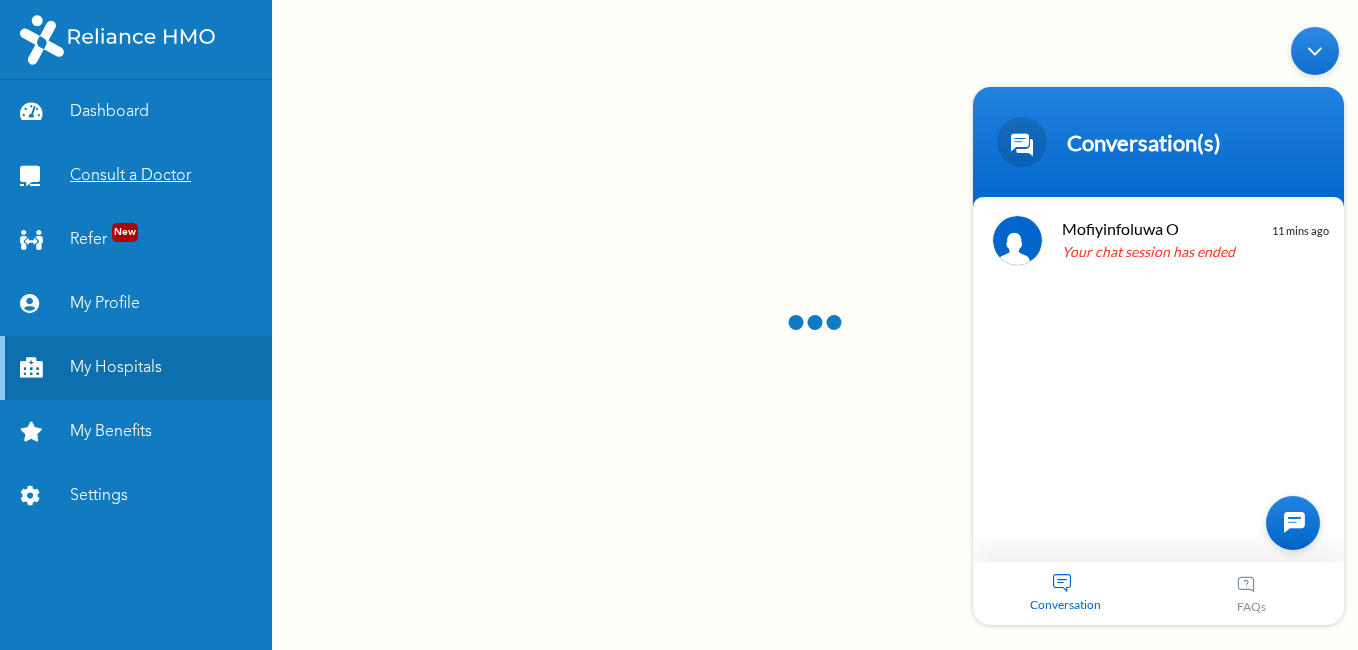 click on "Consult a Doctor" at bounding box center [136, 176] 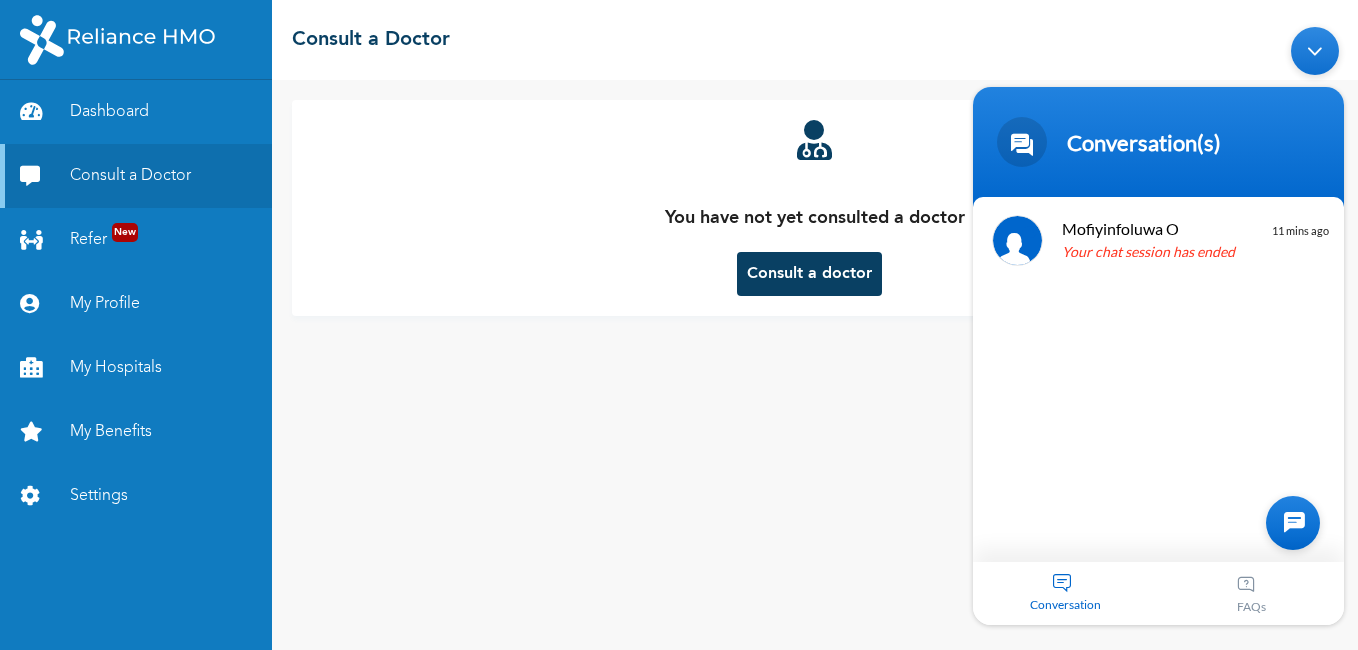 click on "You have not yet consulted a doctor Consult a doctor" at bounding box center [815, 208] 